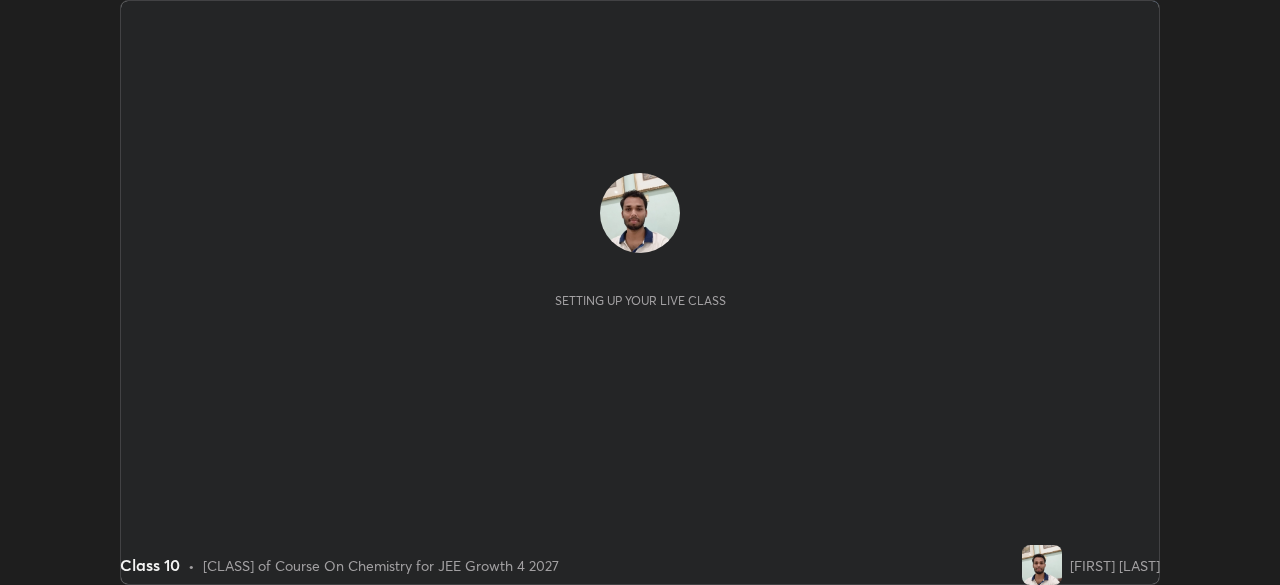 scroll, scrollTop: 0, scrollLeft: 0, axis: both 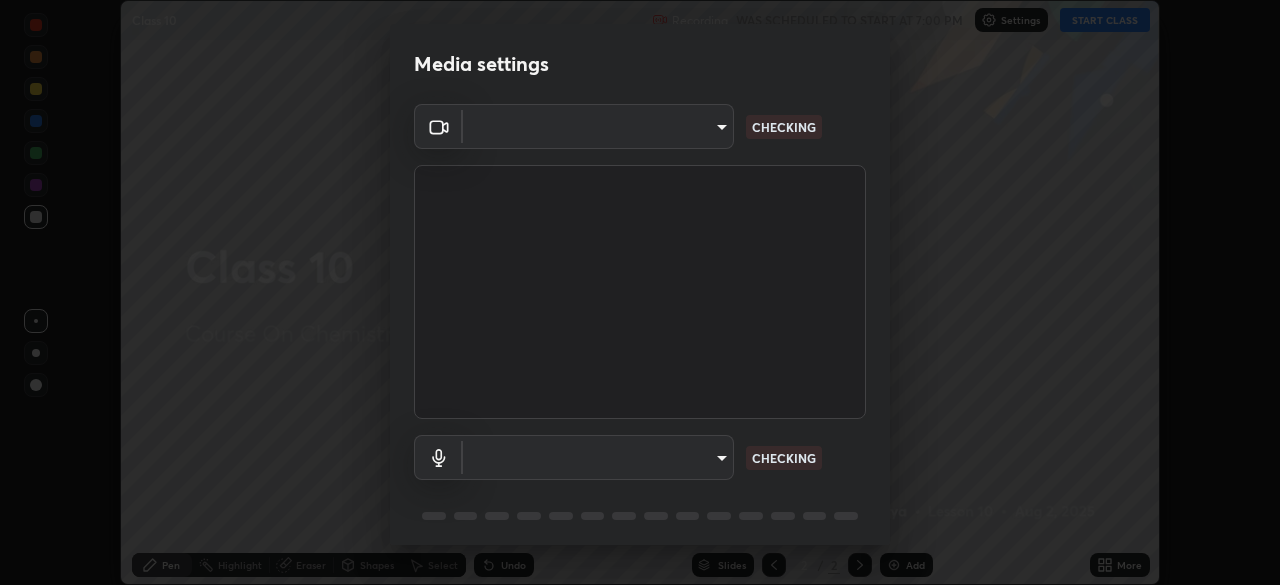 type on "e15fe1ebf70cde3bfcbeee335f8652014c7a9185cc29a01d69aea44f35fb34b8" 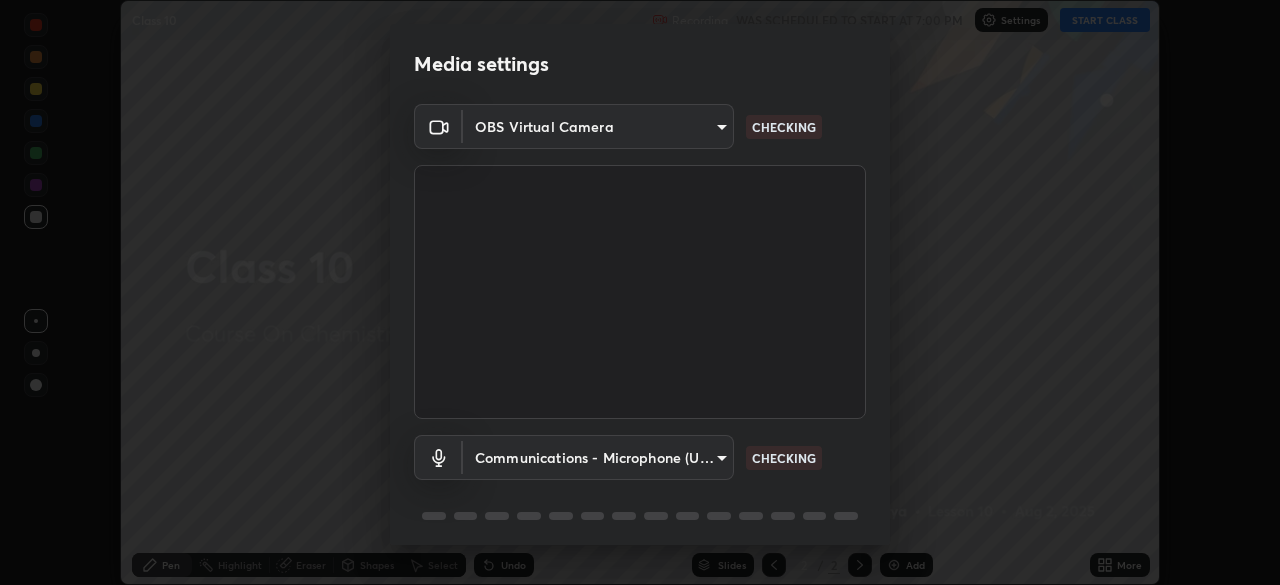scroll, scrollTop: 71, scrollLeft: 0, axis: vertical 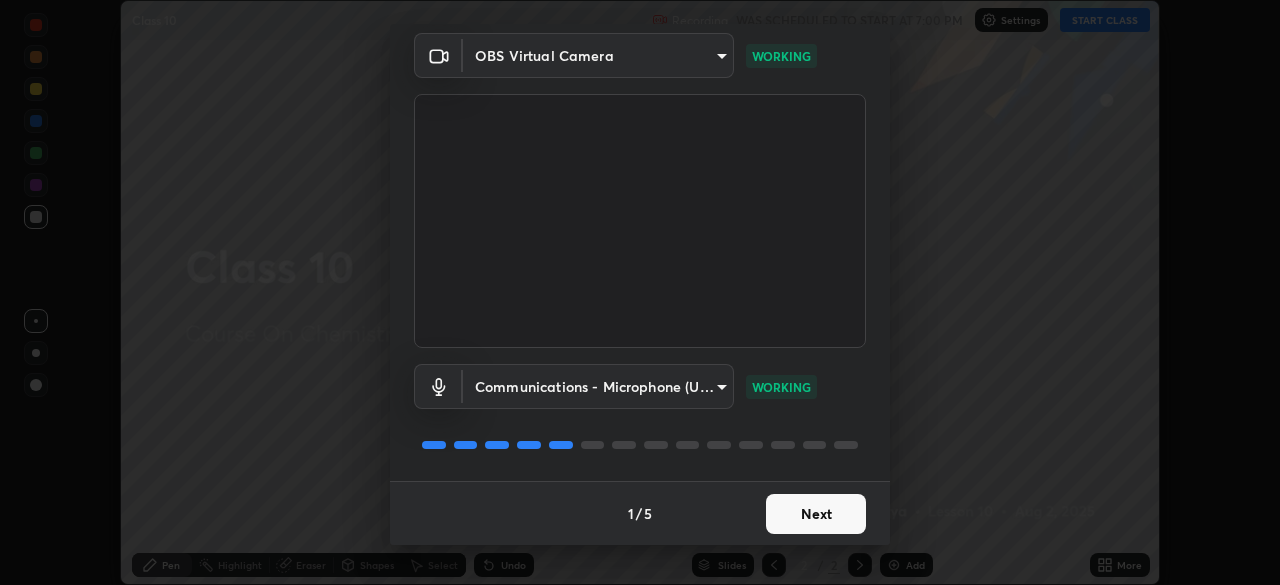 click on "Next" at bounding box center [816, 514] 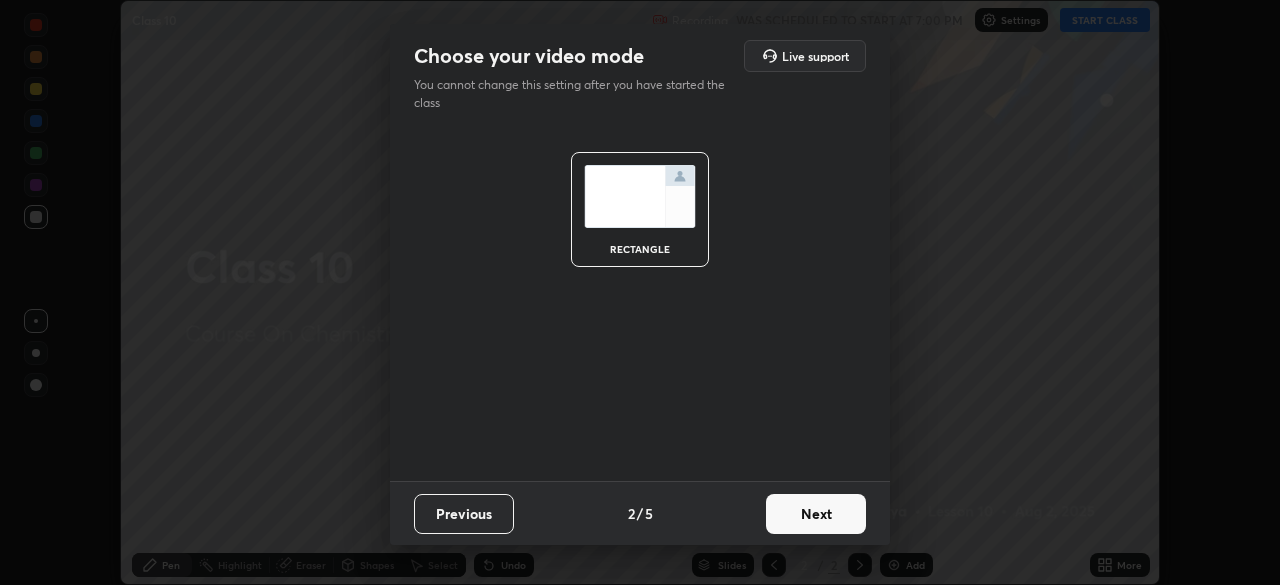 scroll, scrollTop: 0, scrollLeft: 0, axis: both 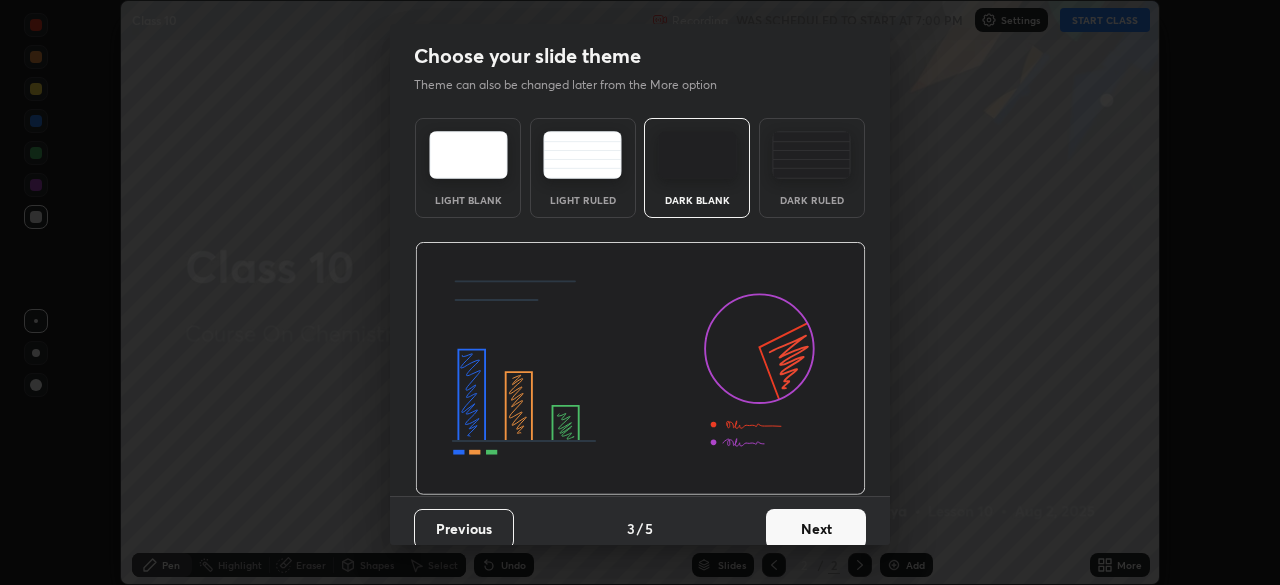 click on "Next" at bounding box center [816, 529] 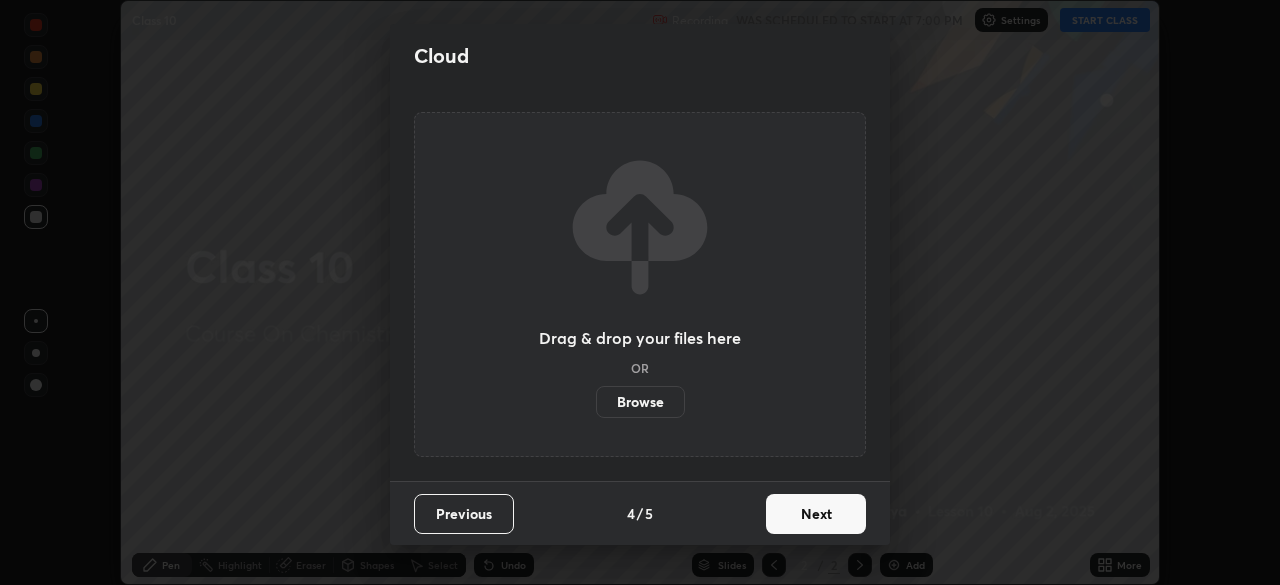 click on "Next" at bounding box center [816, 514] 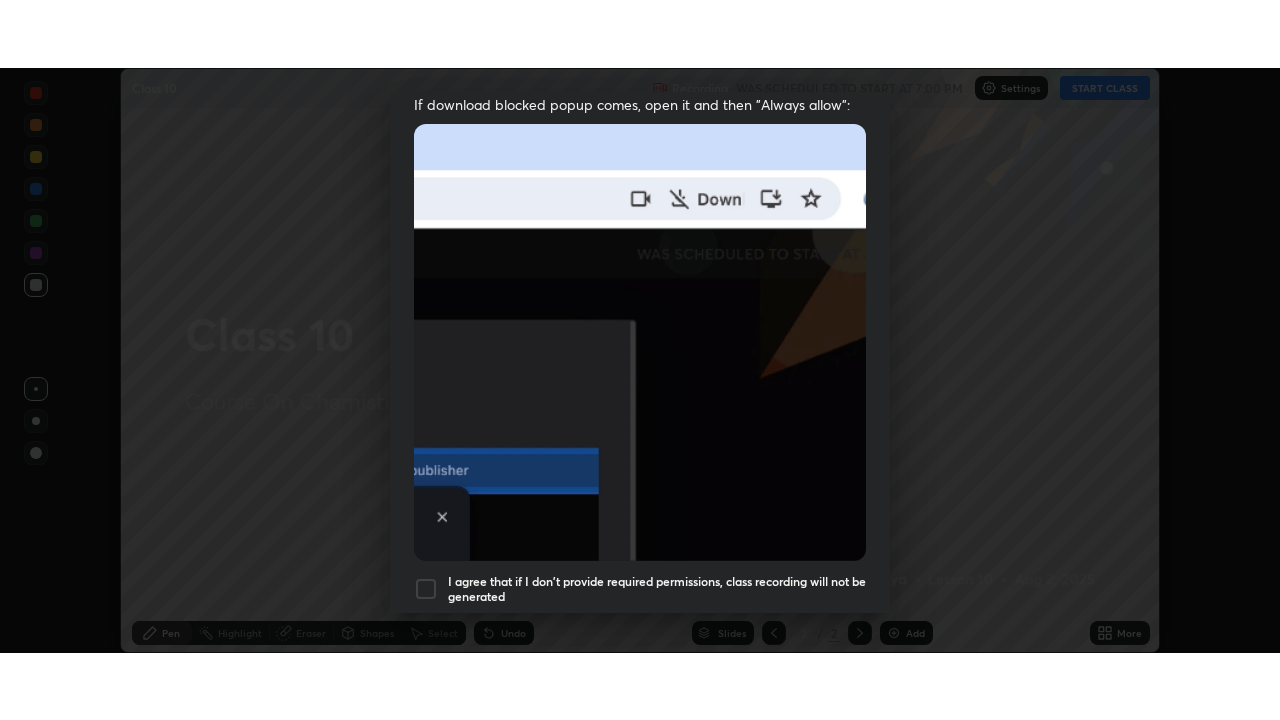 scroll, scrollTop: 479, scrollLeft: 0, axis: vertical 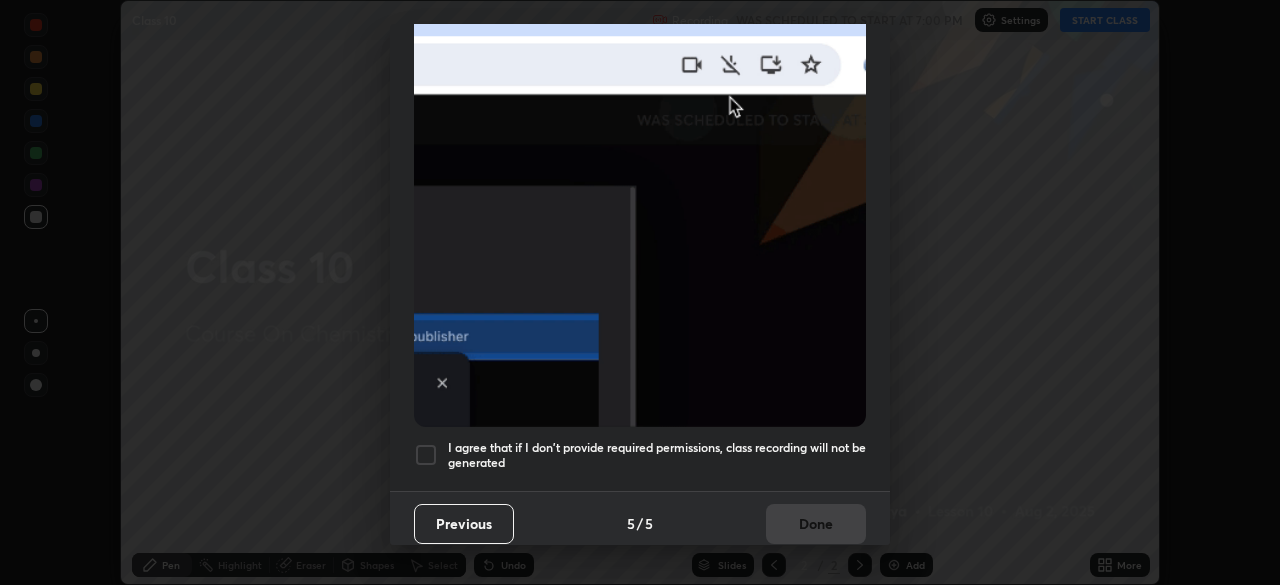 click at bounding box center (426, 455) 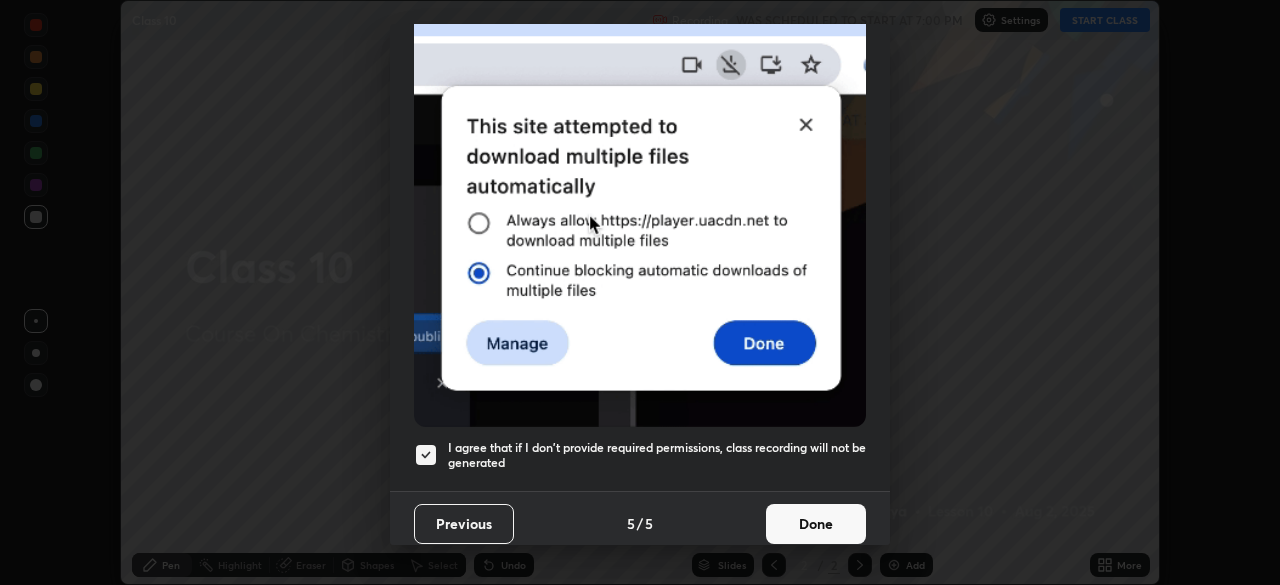 click on "Done" at bounding box center (816, 524) 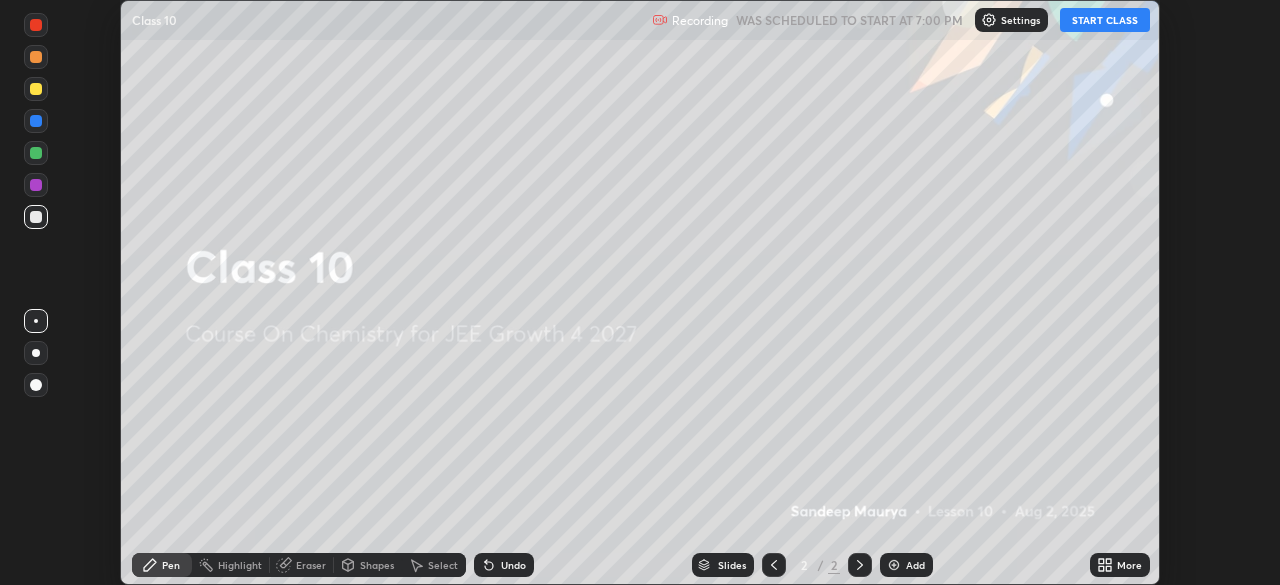 click on "START CLASS" at bounding box center (1105, 20) 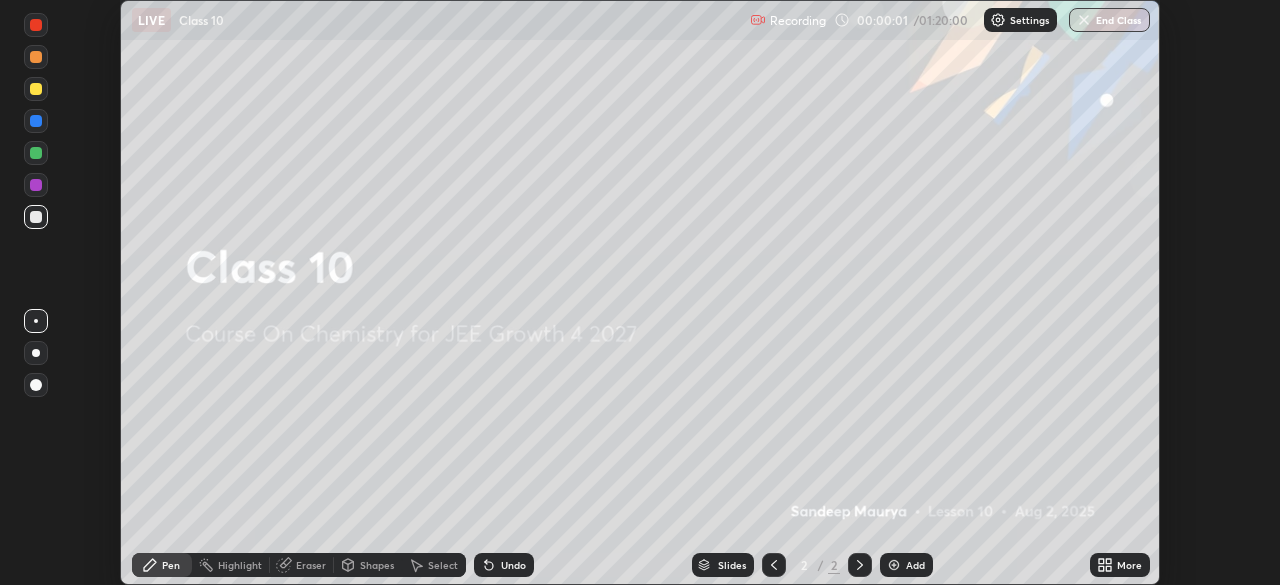 click 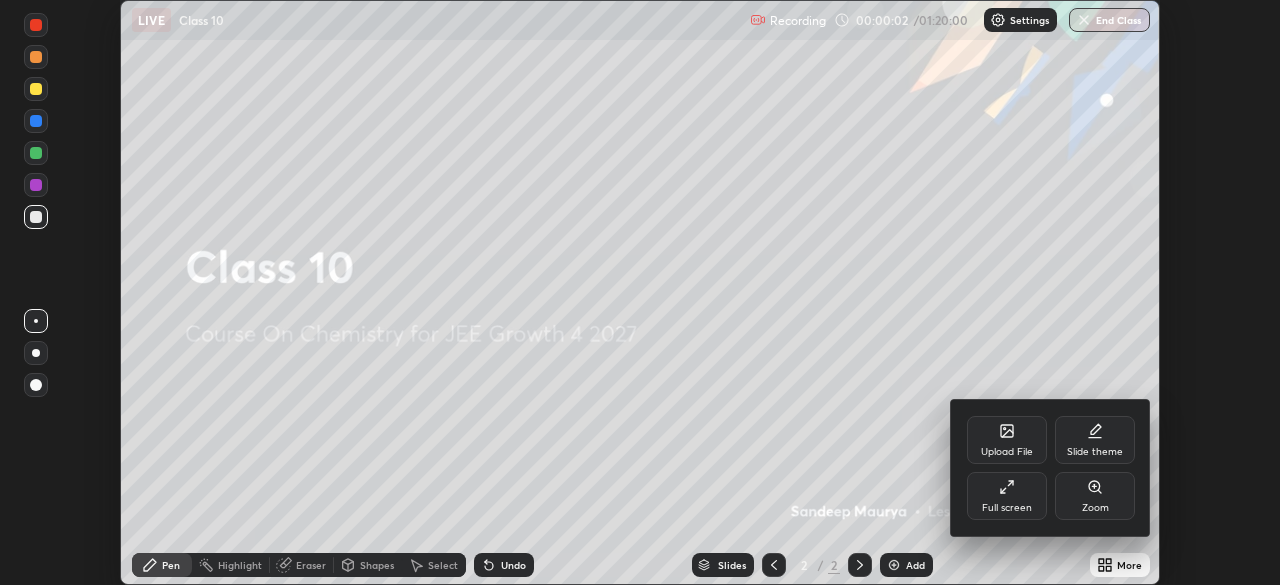 click at bounding box center [640, 292] 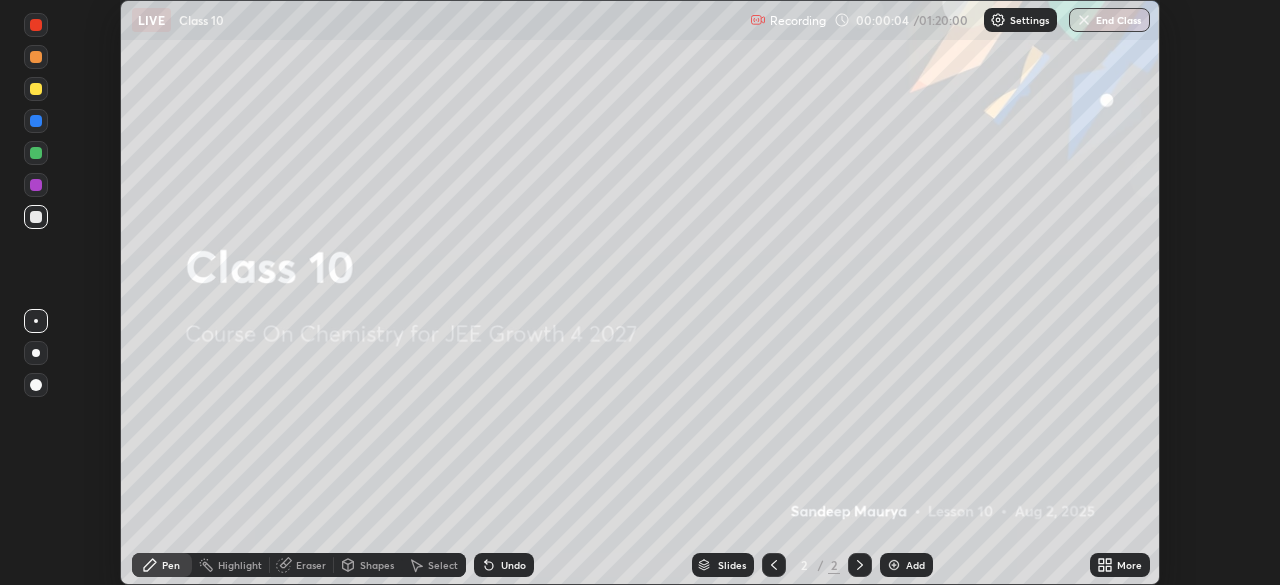 click 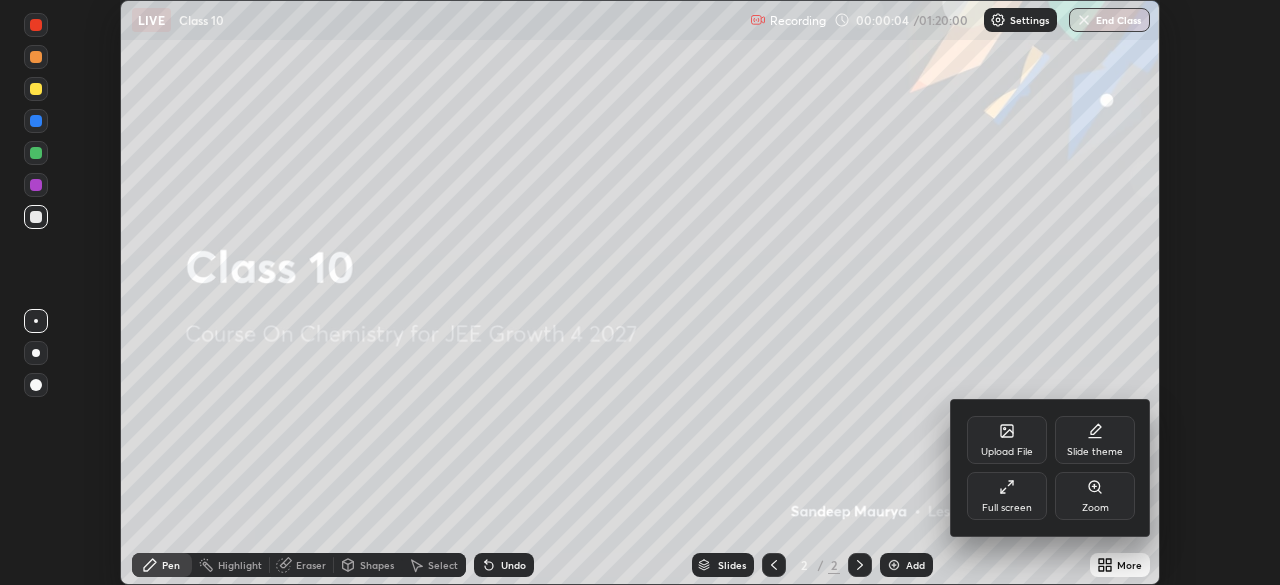 click 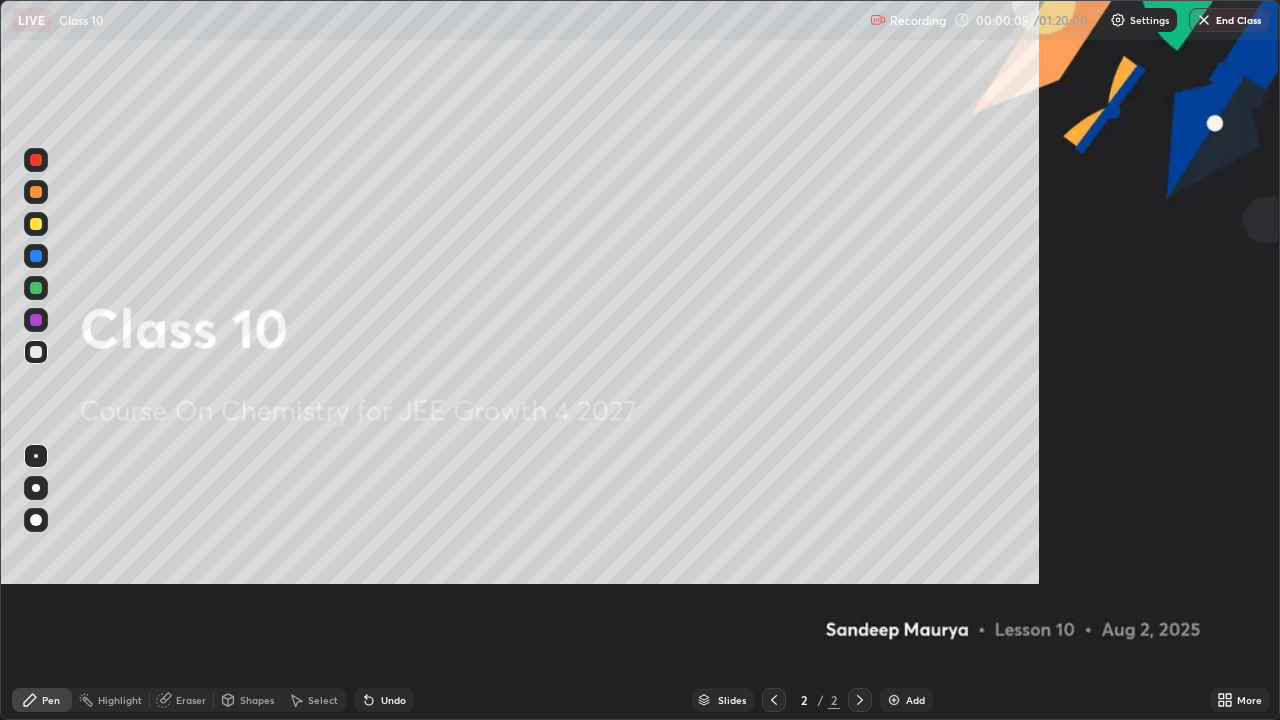 scroll, scrollTop: 99280, scrollLeft: 98720, axis: both 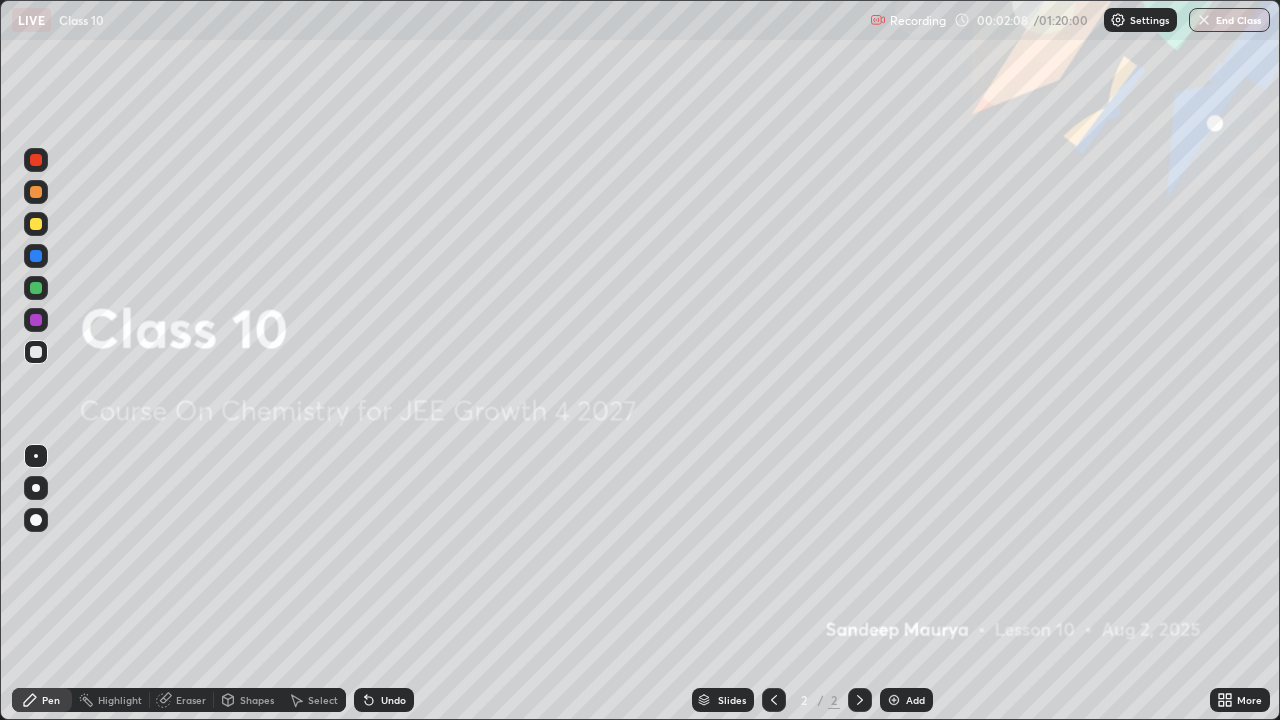 click at bounding box center (894, 700) 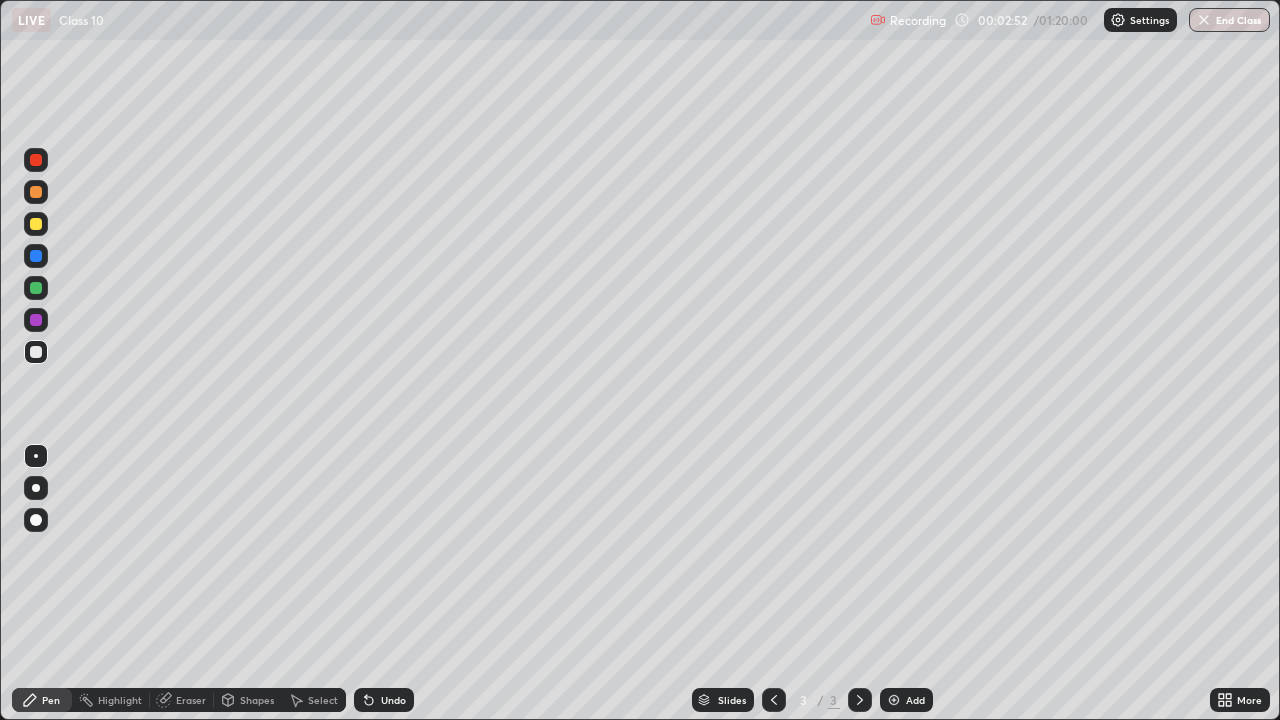 click at bounding box center [36, 192] 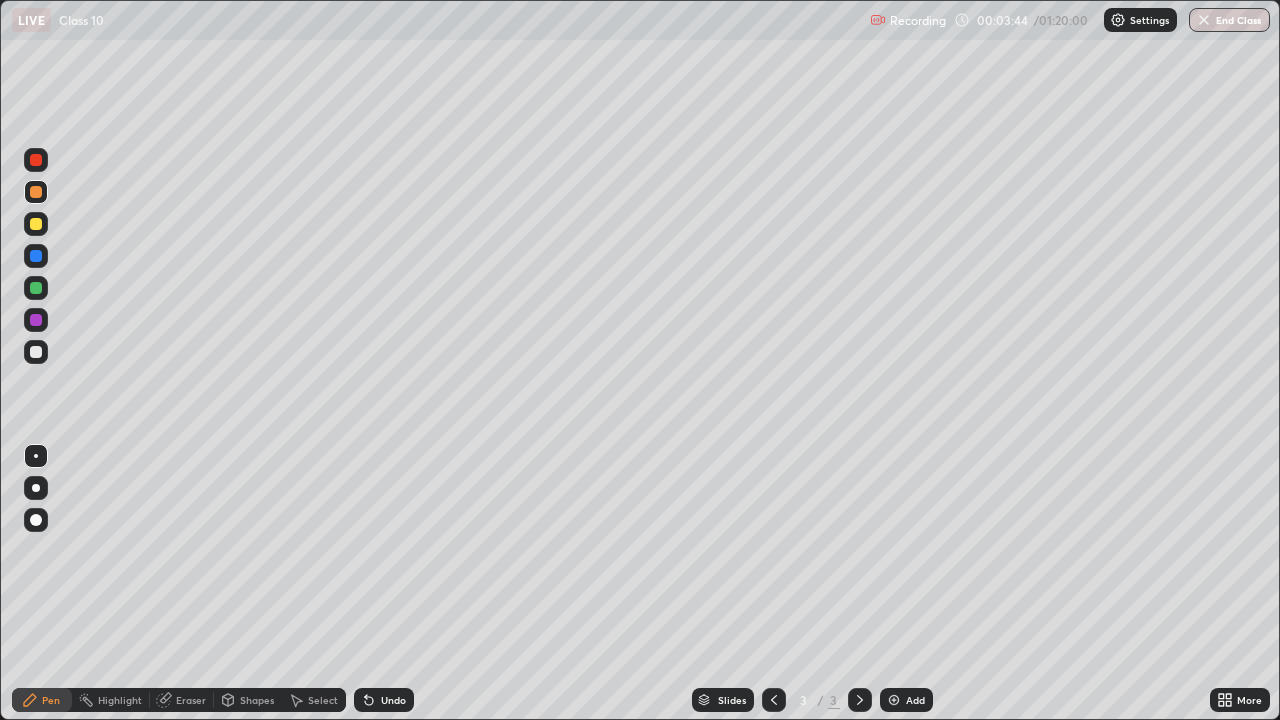 click at bounding box center (36, 224) 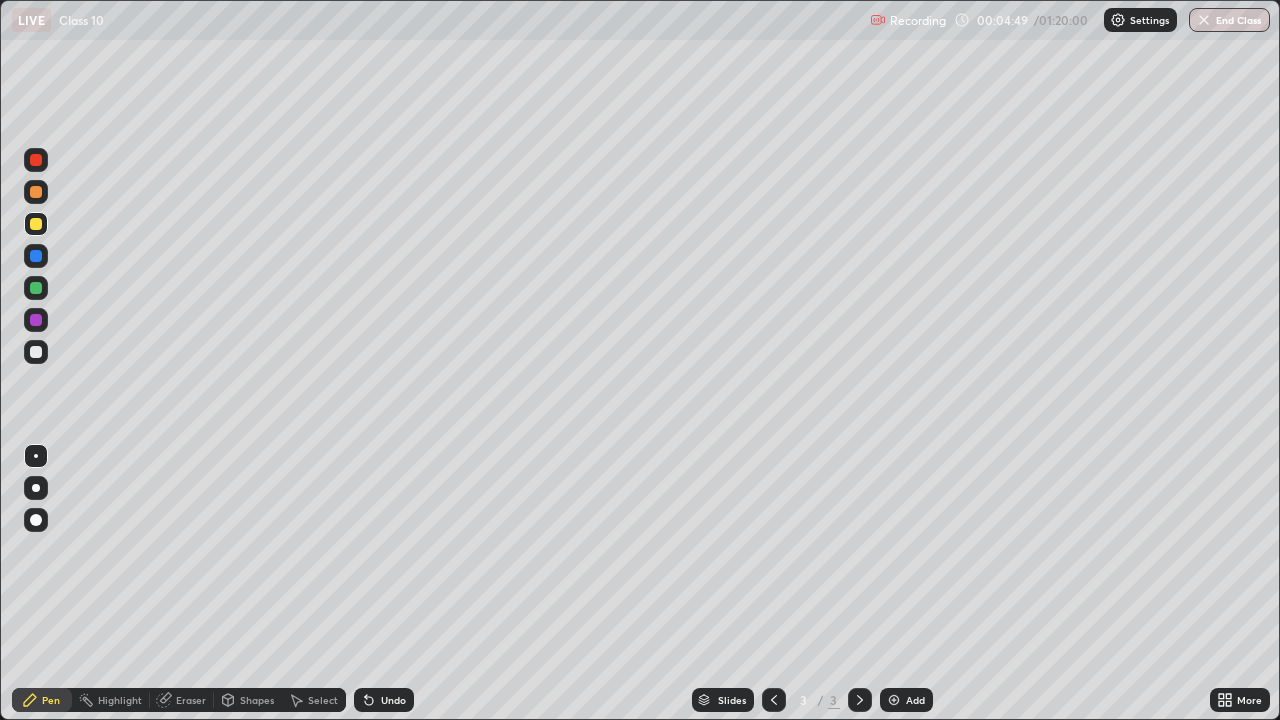 click at bounding box center (36, 288) 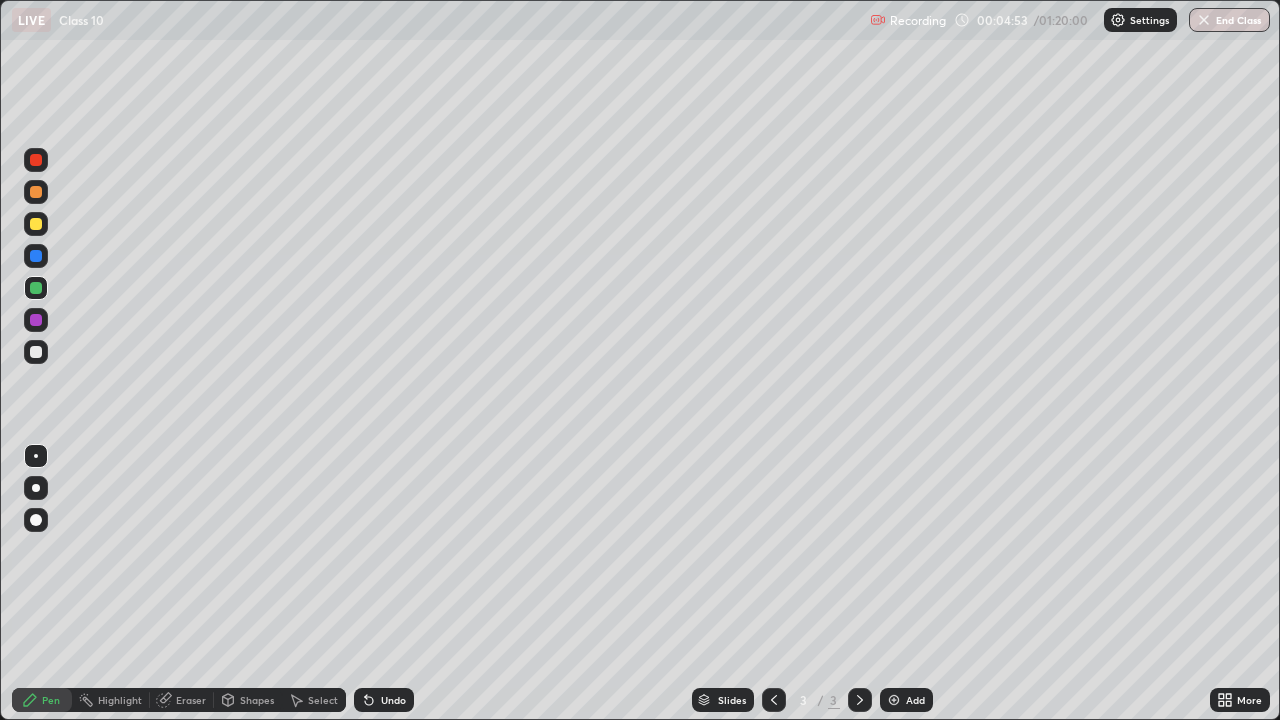 click 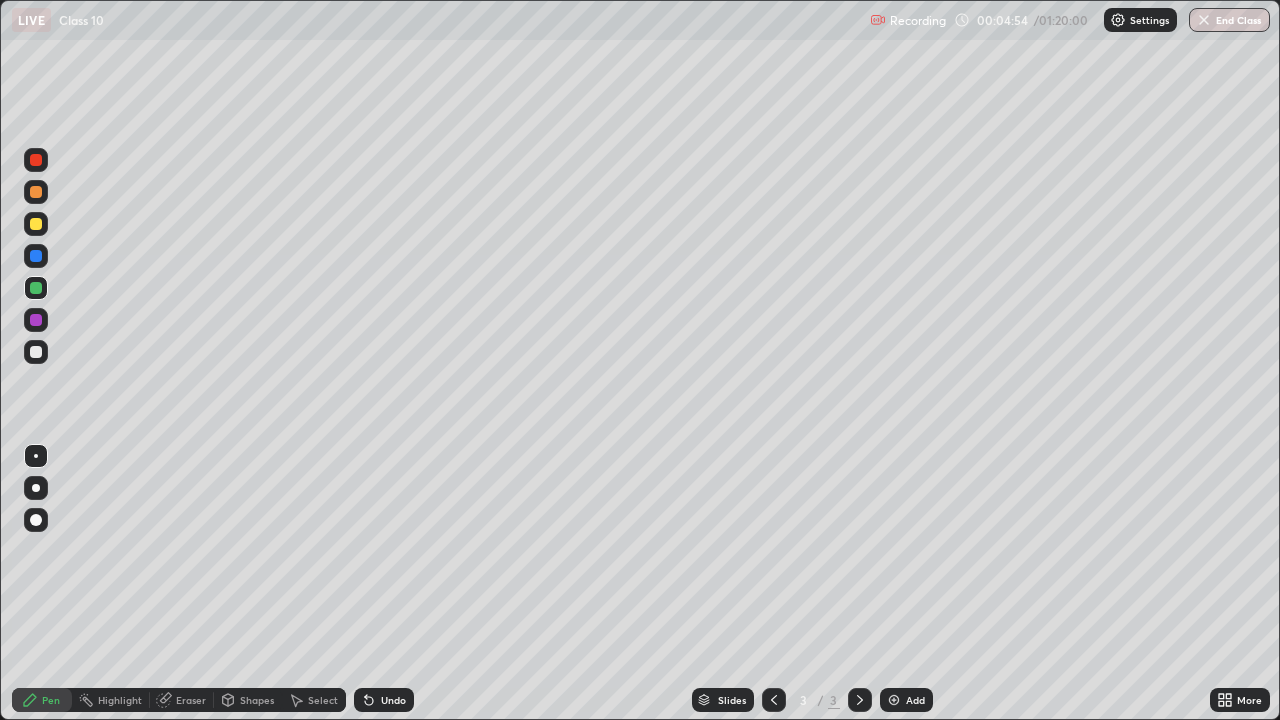 click 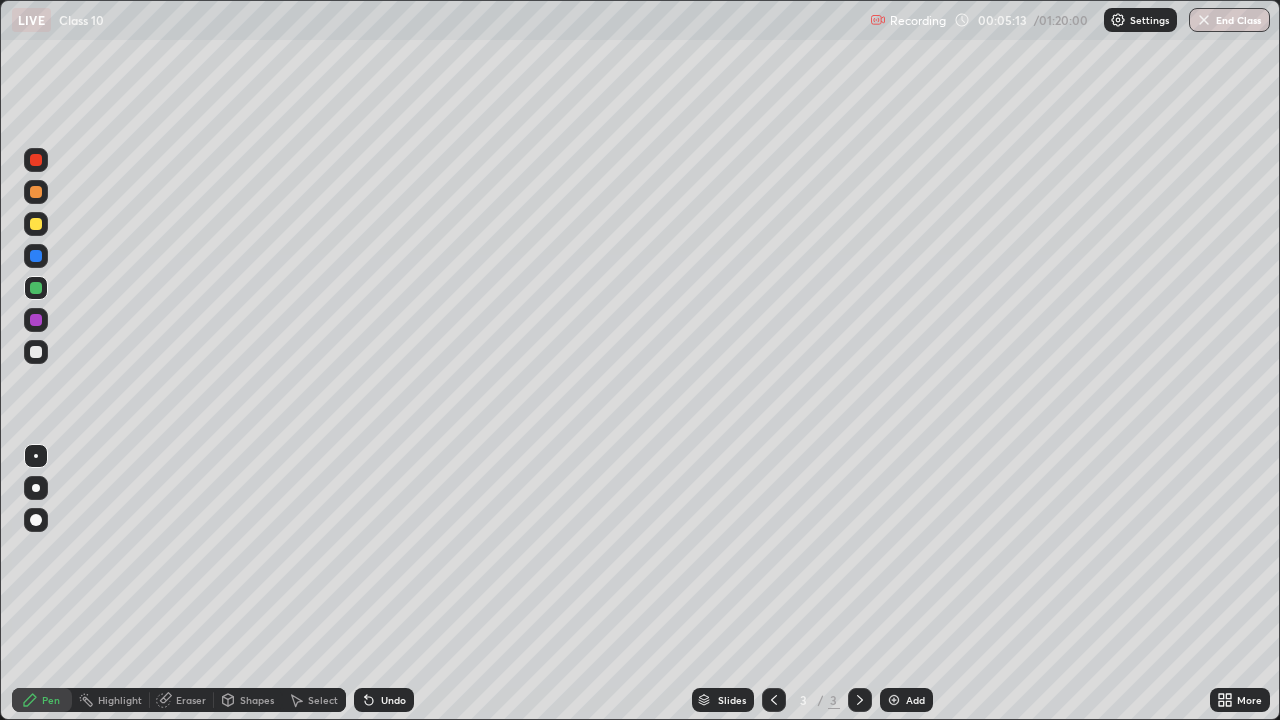 click on "Undo" at bounding box center (393, 700) 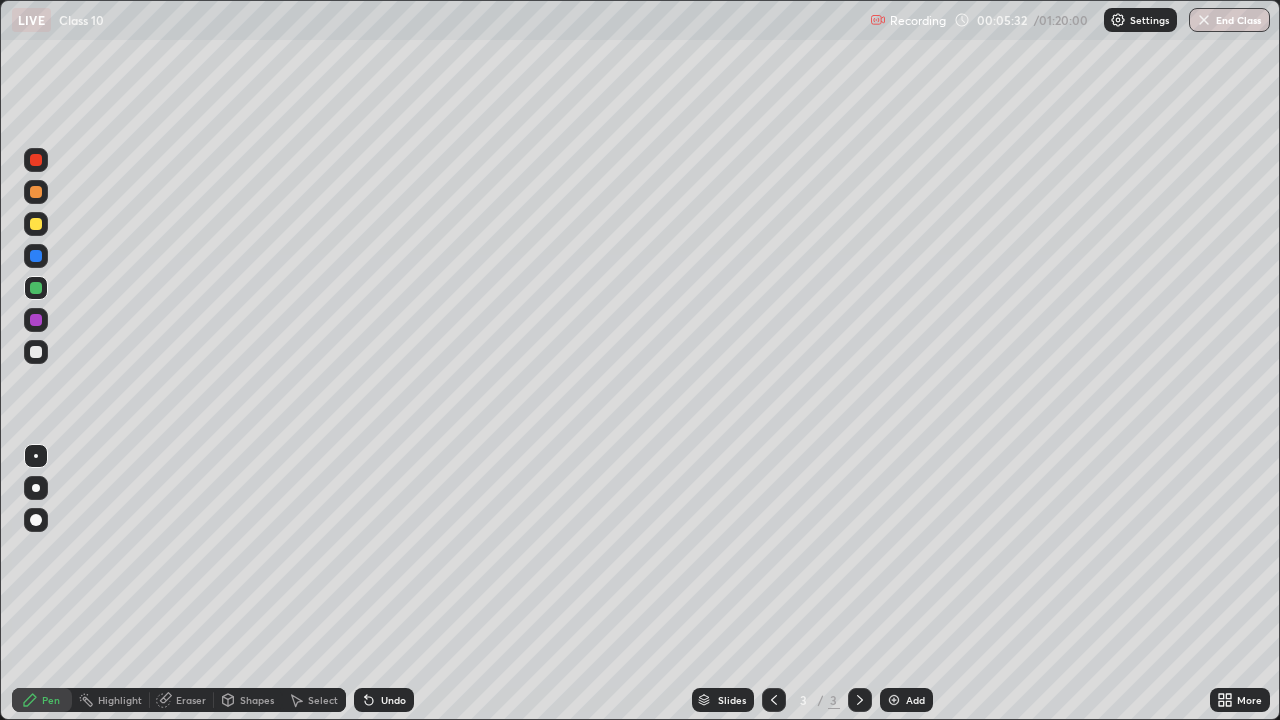 click on "Eraser" at bounding box center (191, 700) 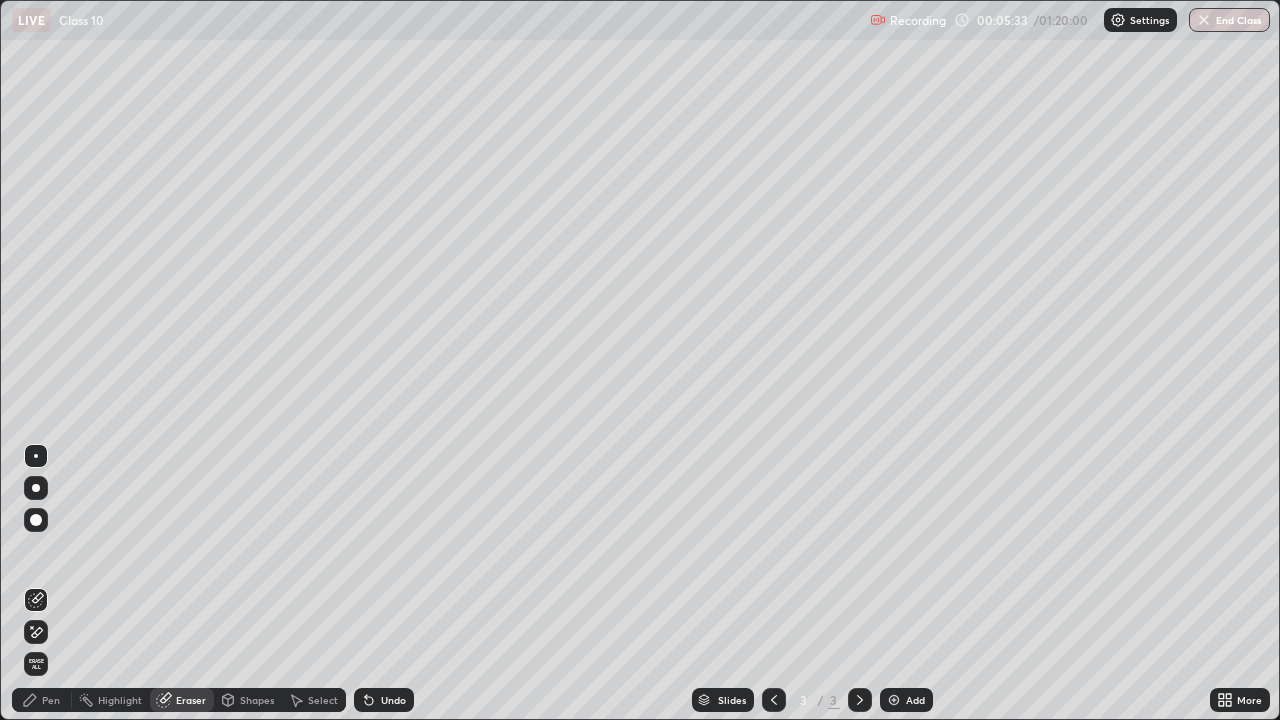 click on "Pen" at bounding box center (51, 700) 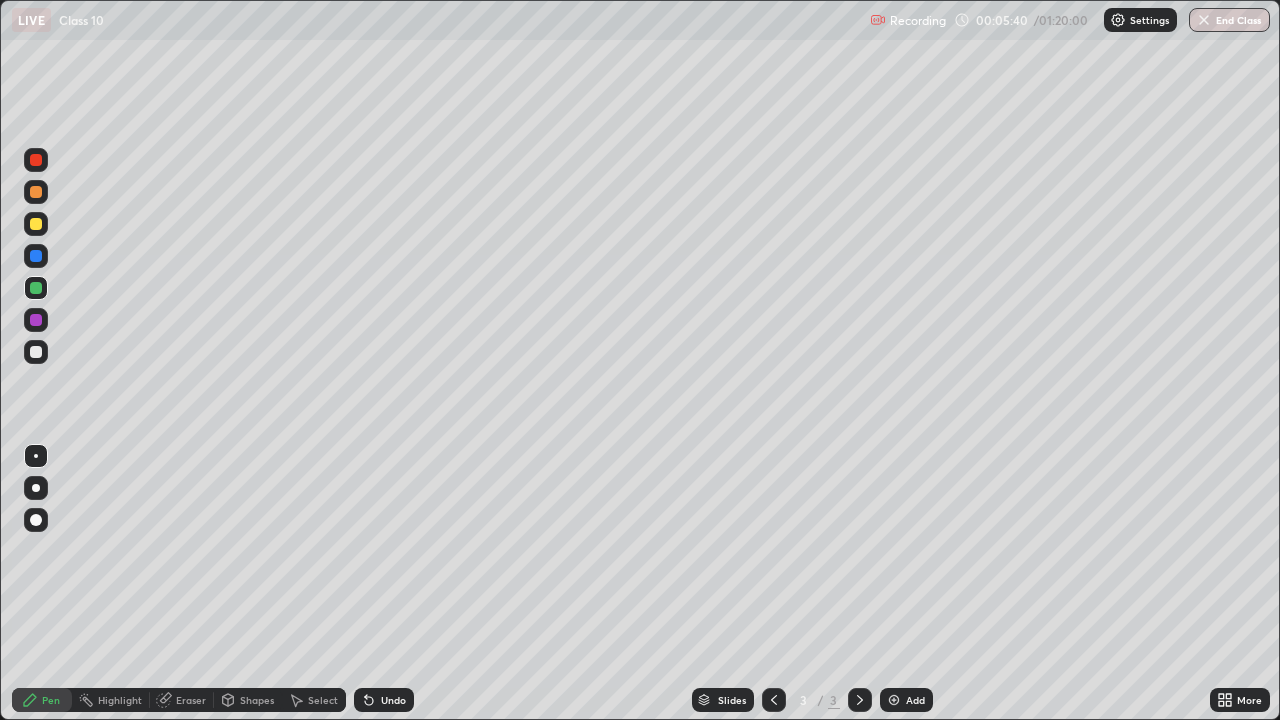 click on "Eraser" at bounding box center (191, 700) 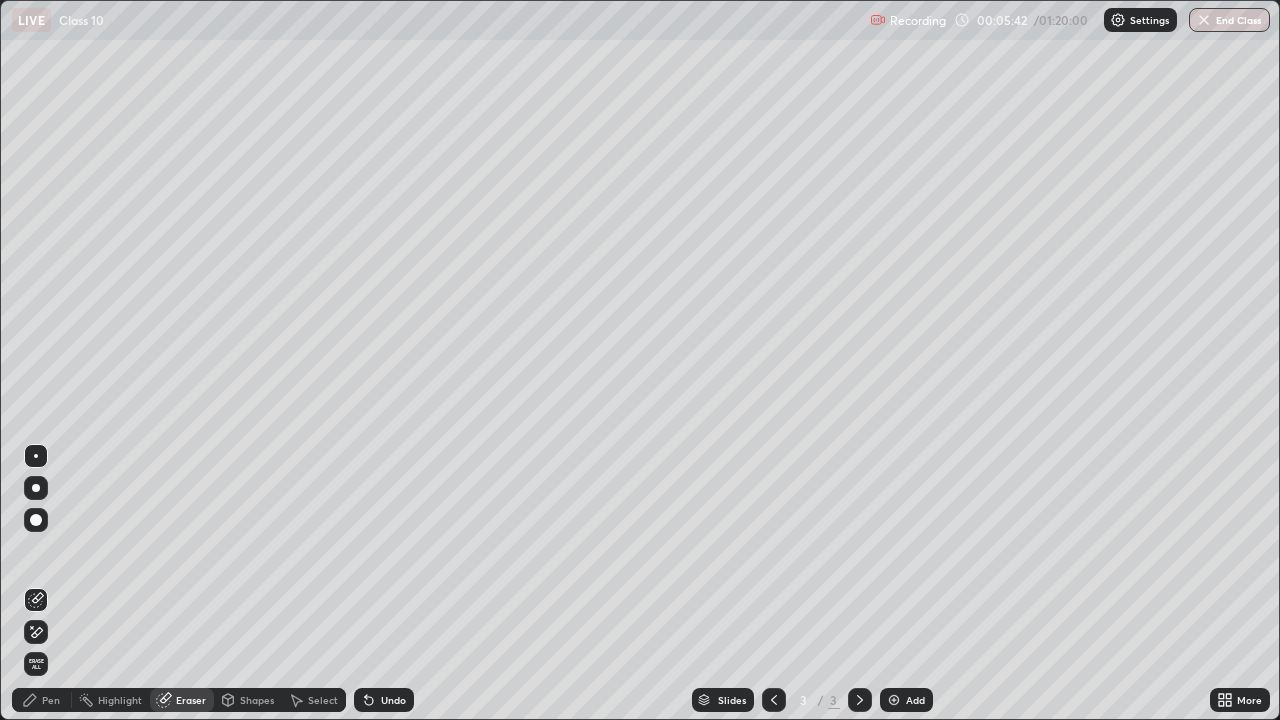click on "Pen" at bounding box center (51, 700) 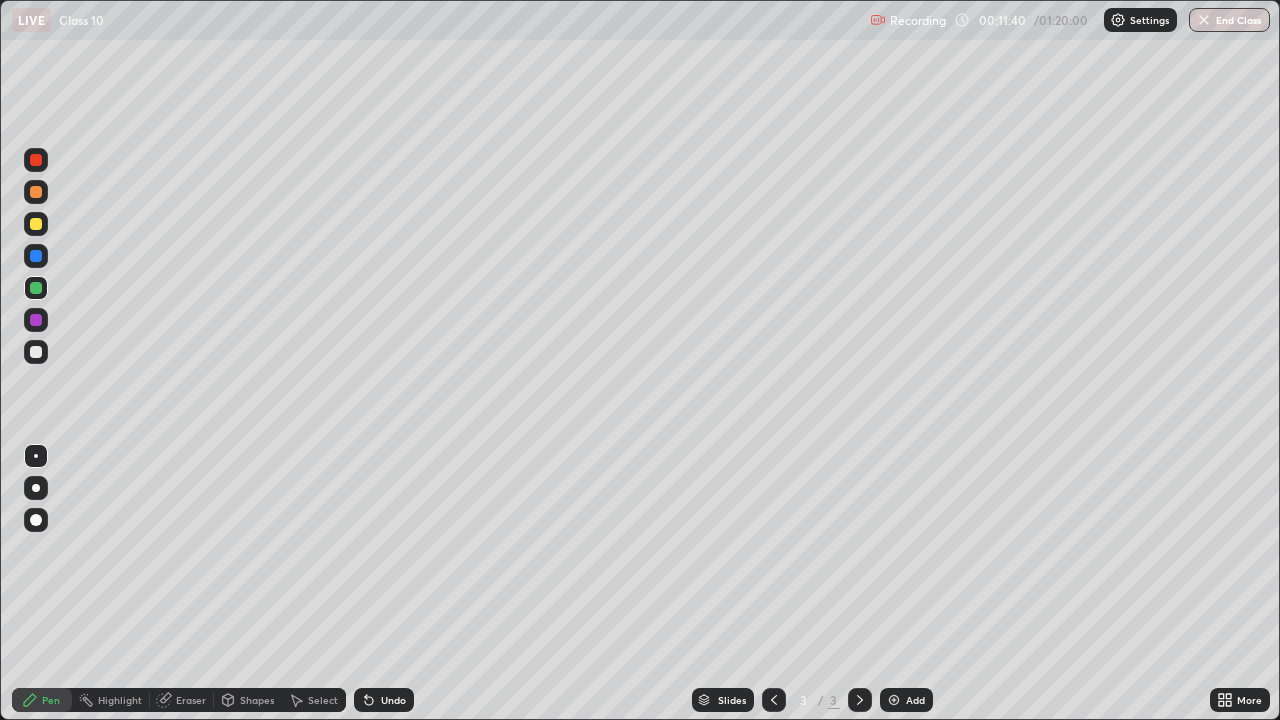 click at bounding box center [894, 700] 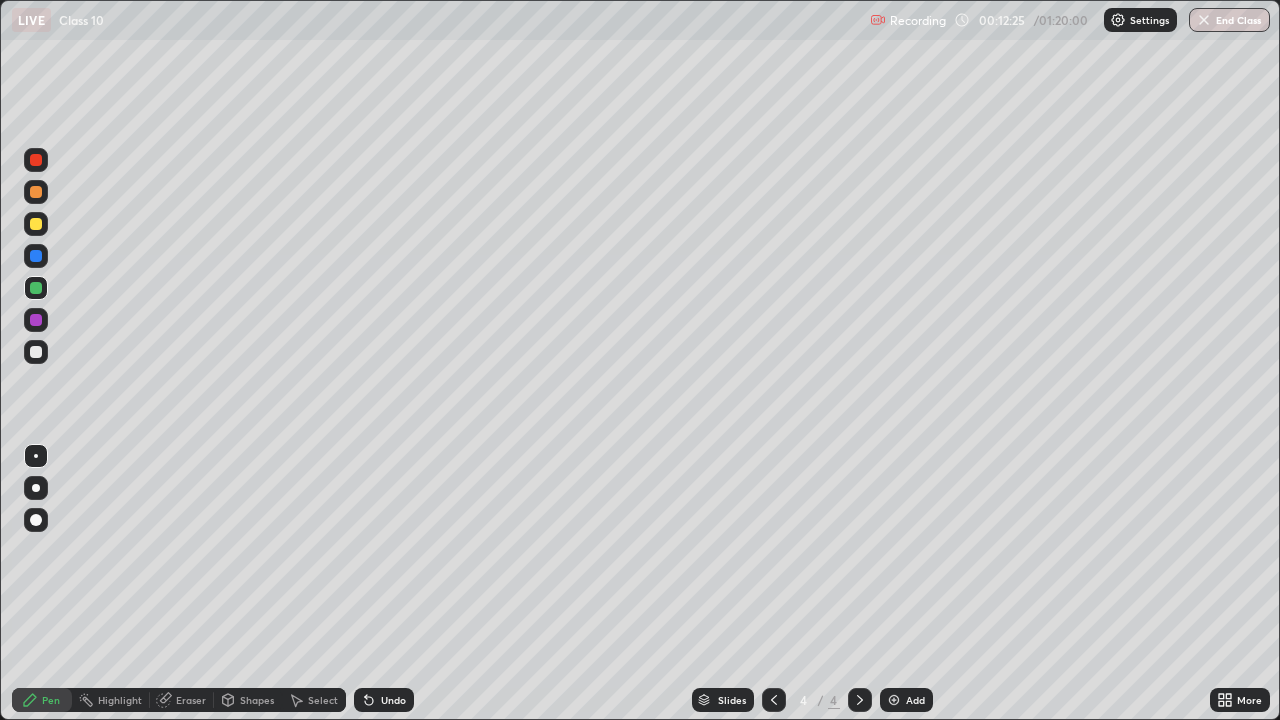 click at bounding box center [36, 224] 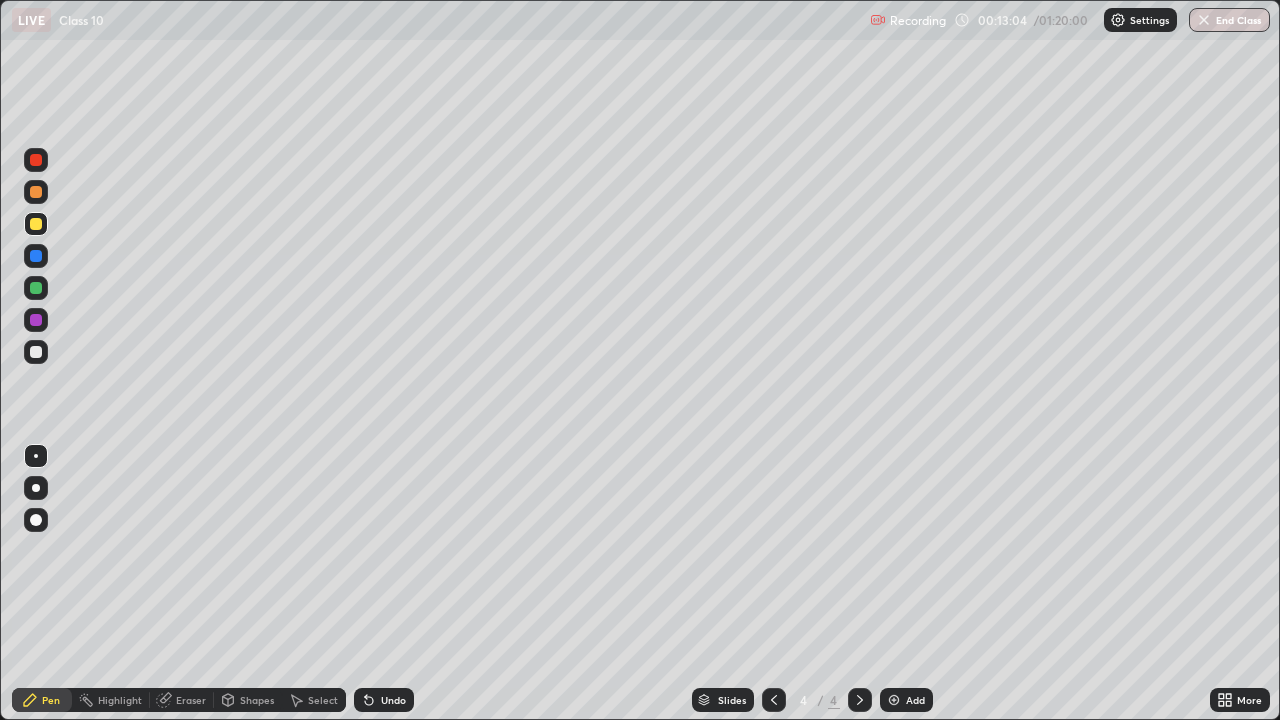 click at bounding box center (36, 288) 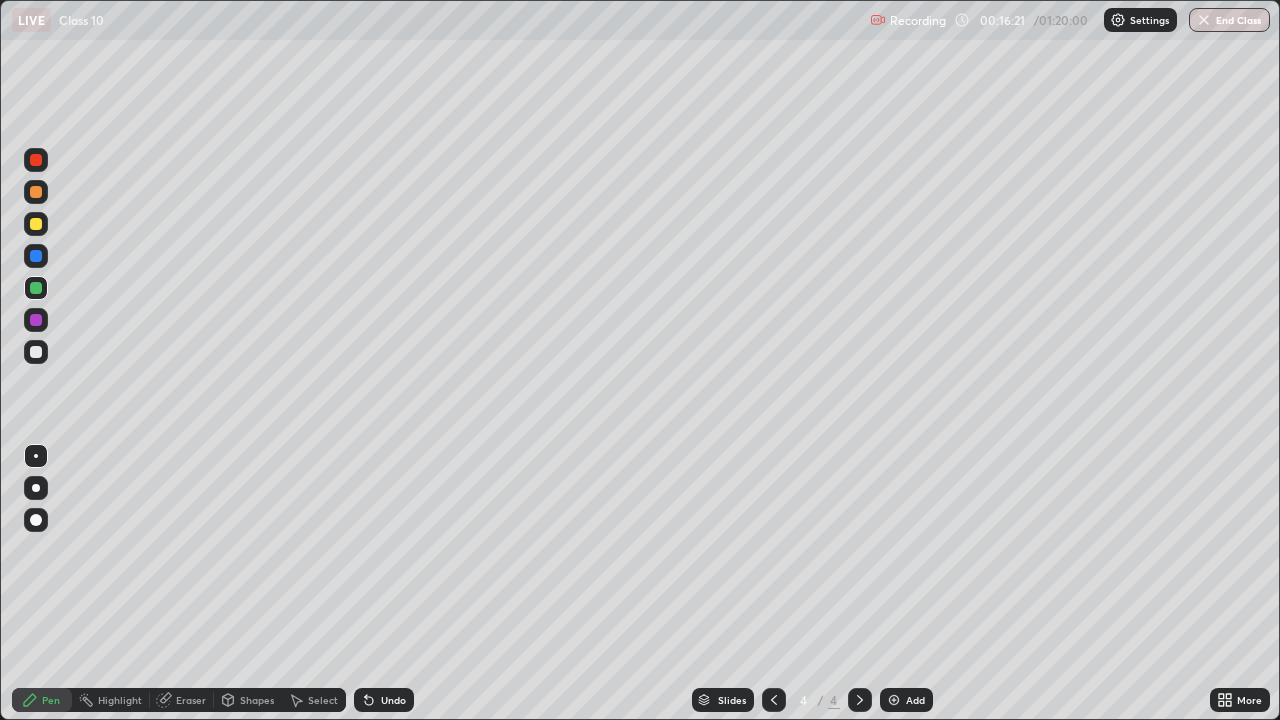 click 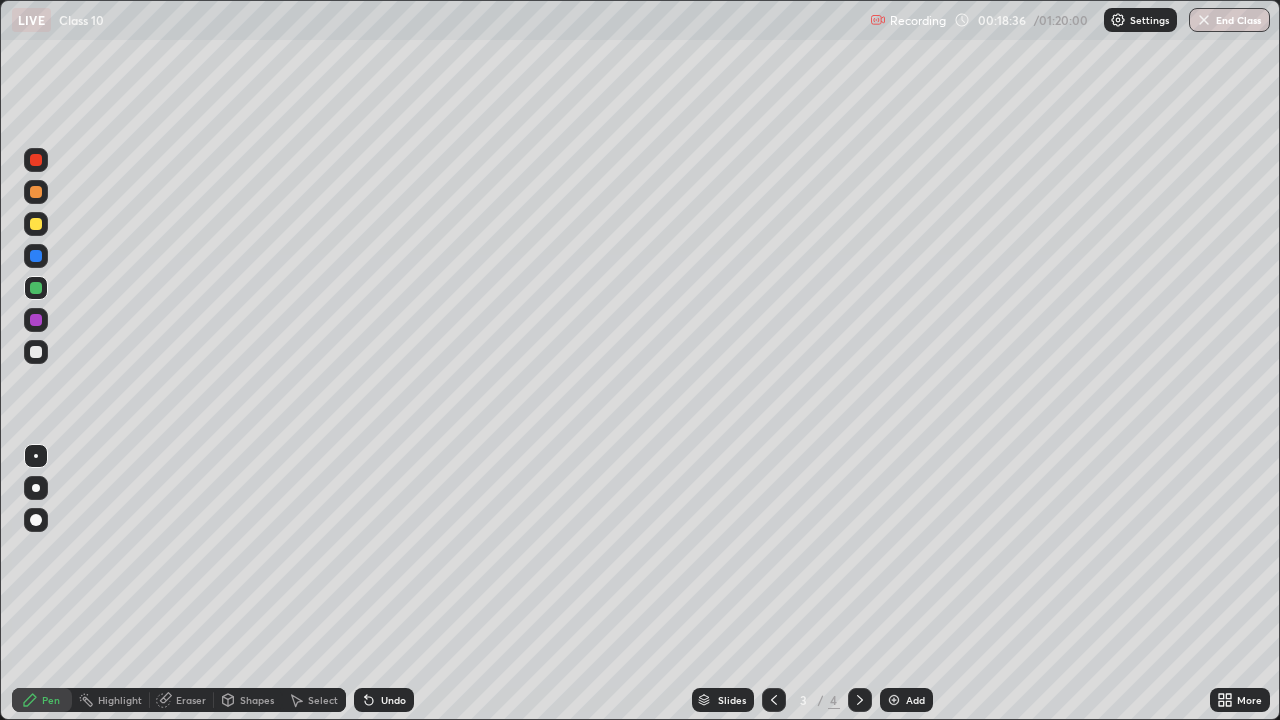 click 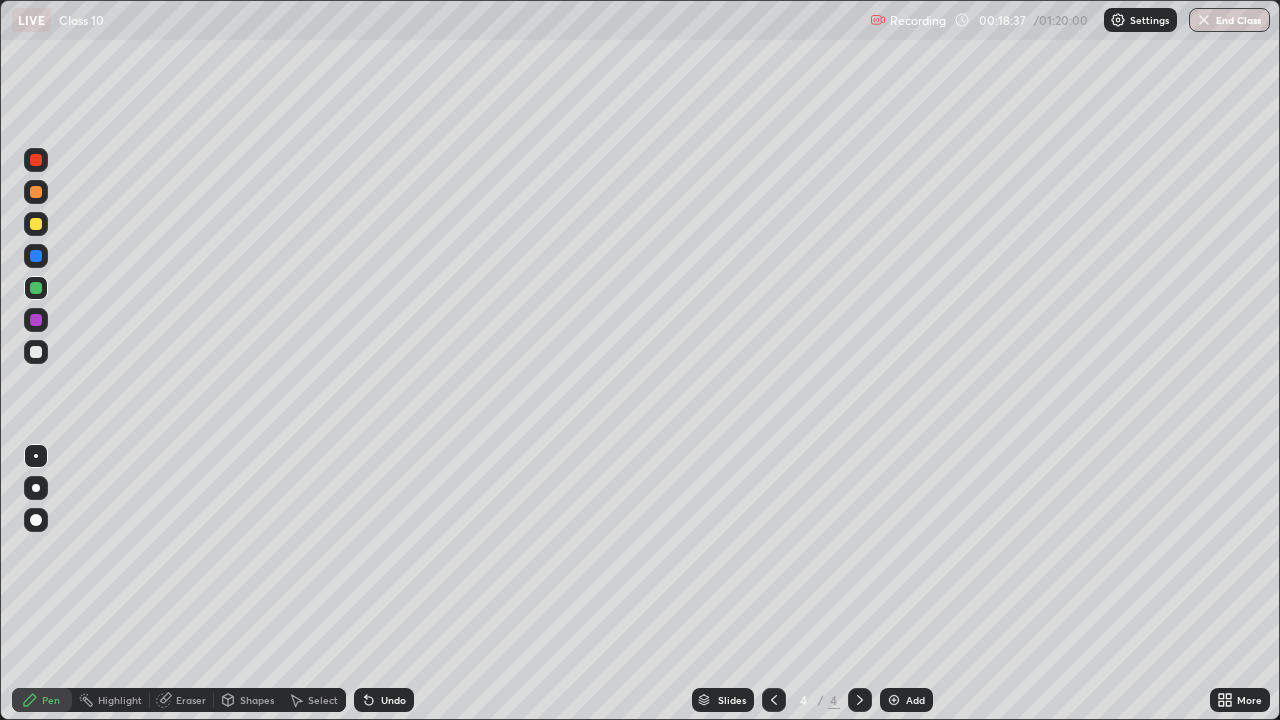 click at bounding box center [894, 700] 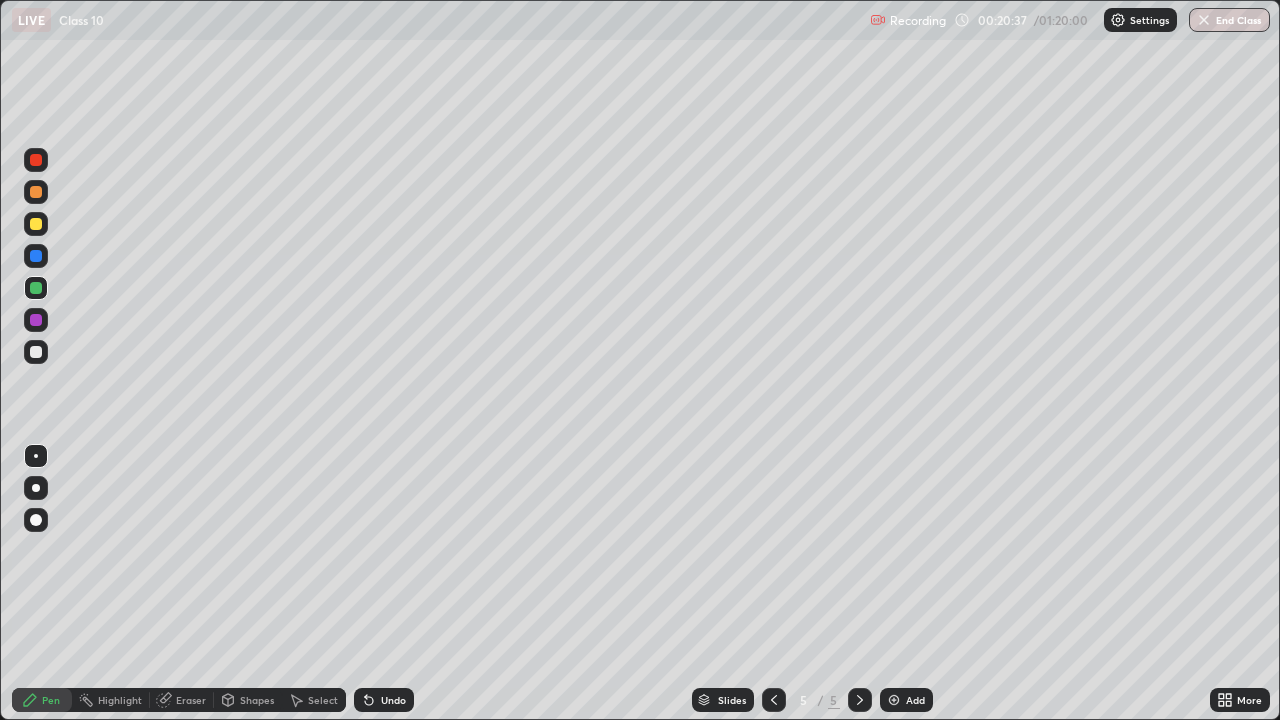 click 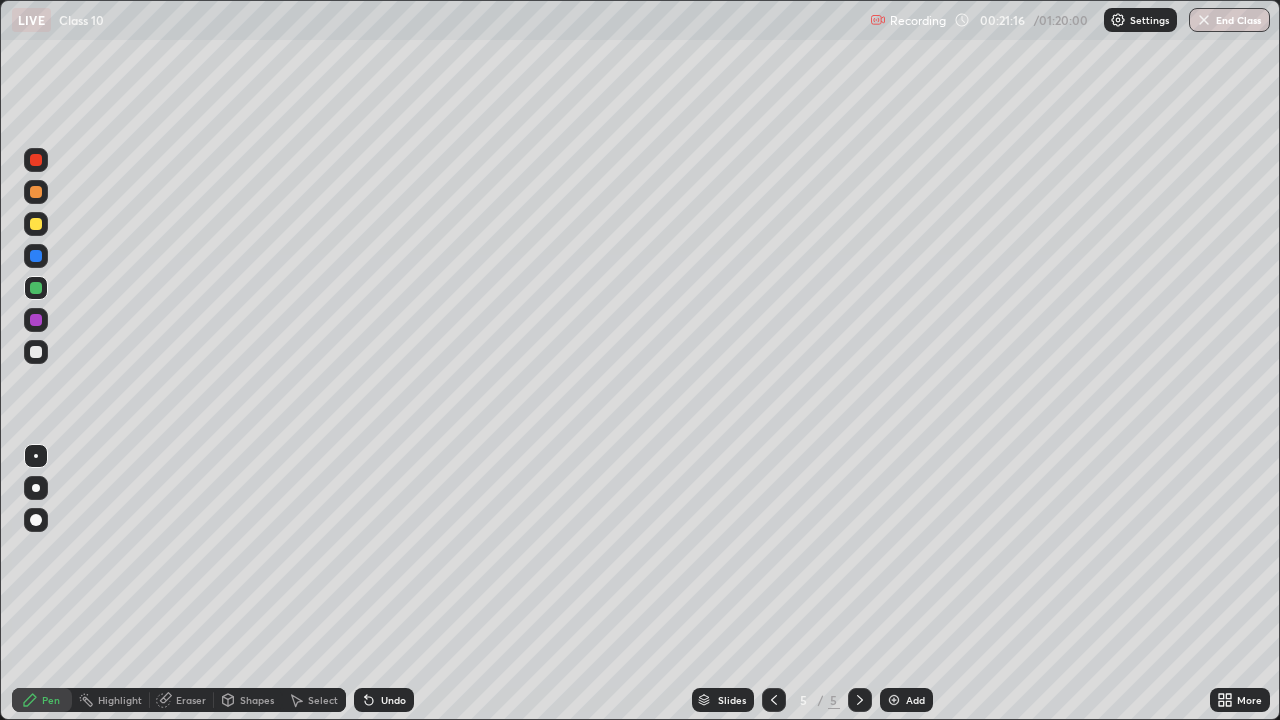 click at bounding box center [36, 352] 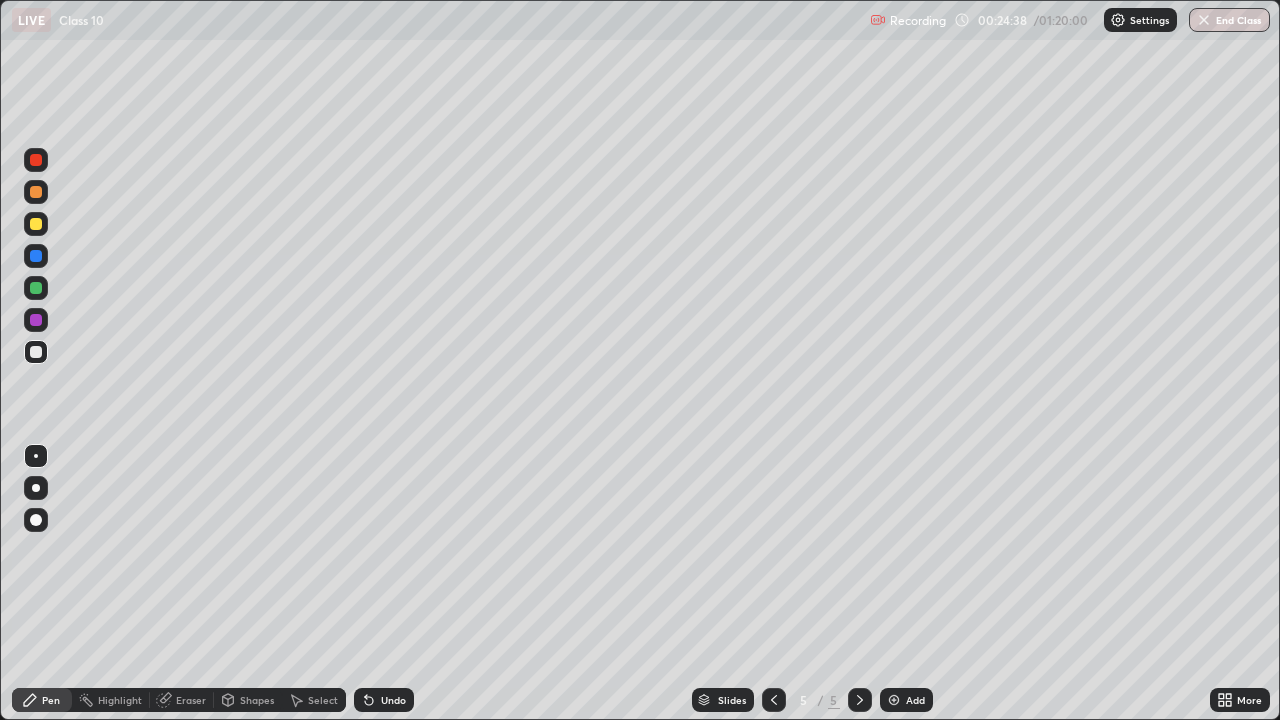 click at bounding box center (36, 192) 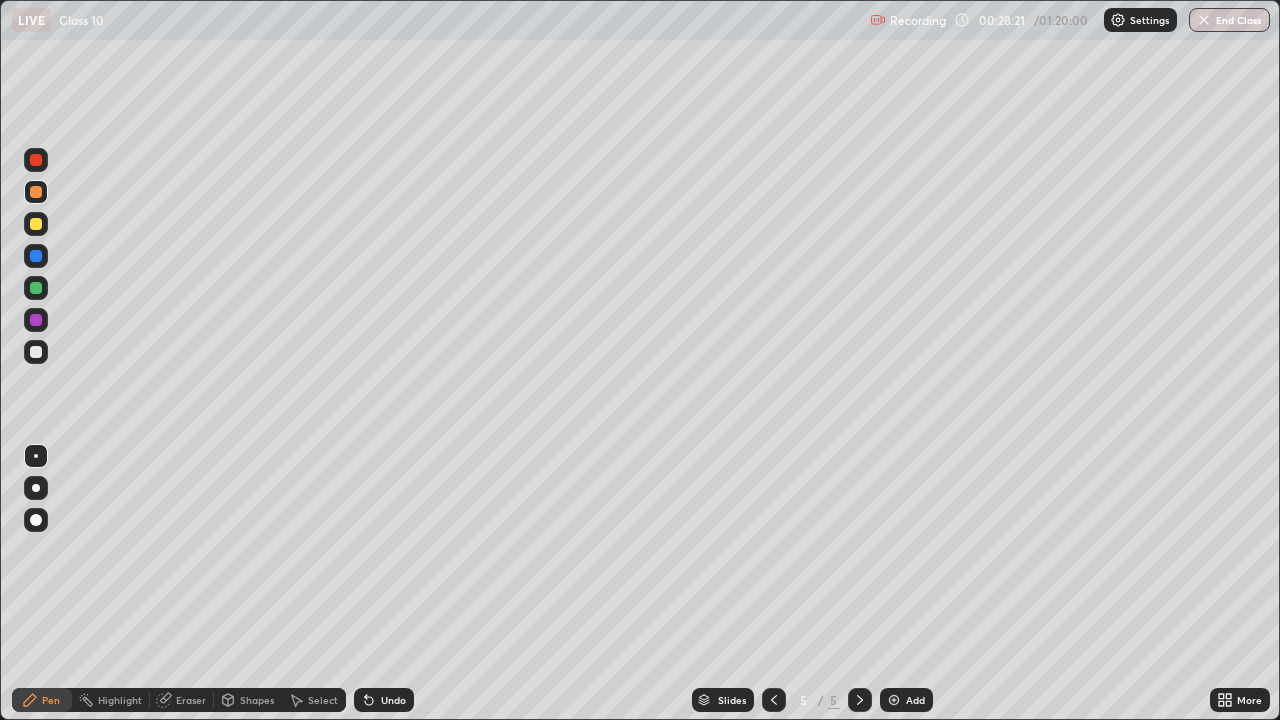 click at bounding box center [36, 224] 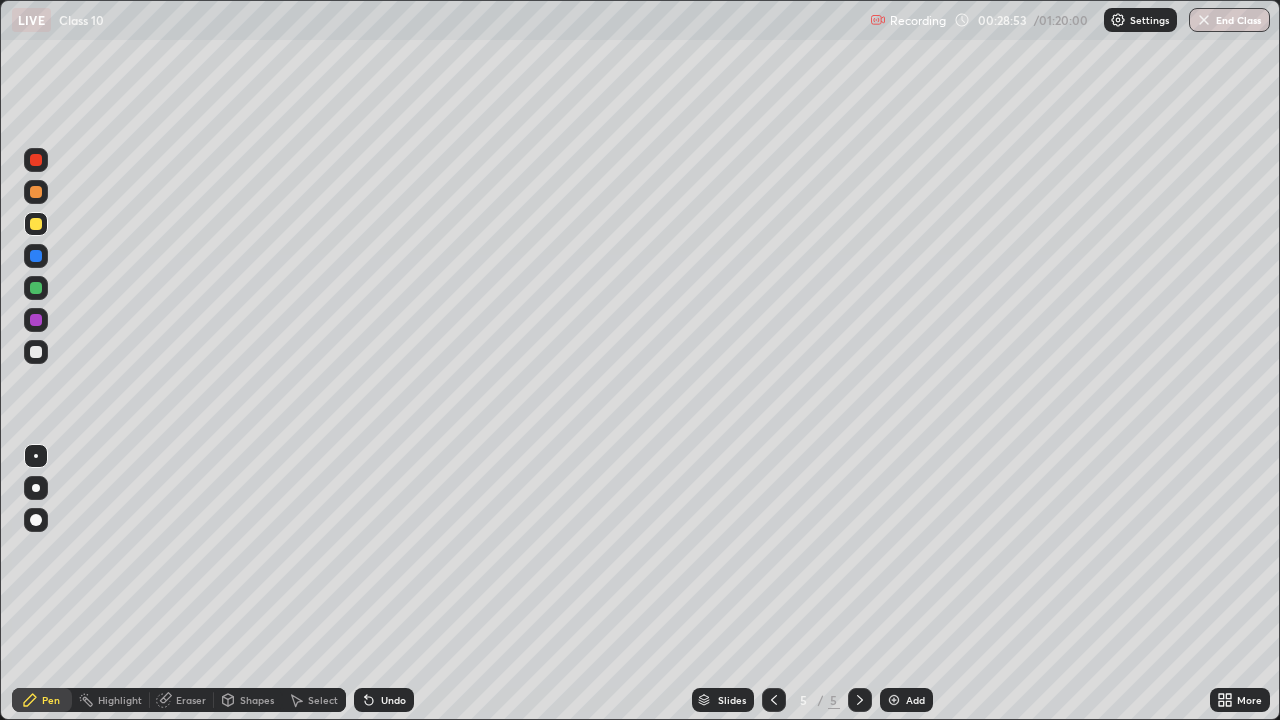 click on "Undo" at bounding box center (393, 700) 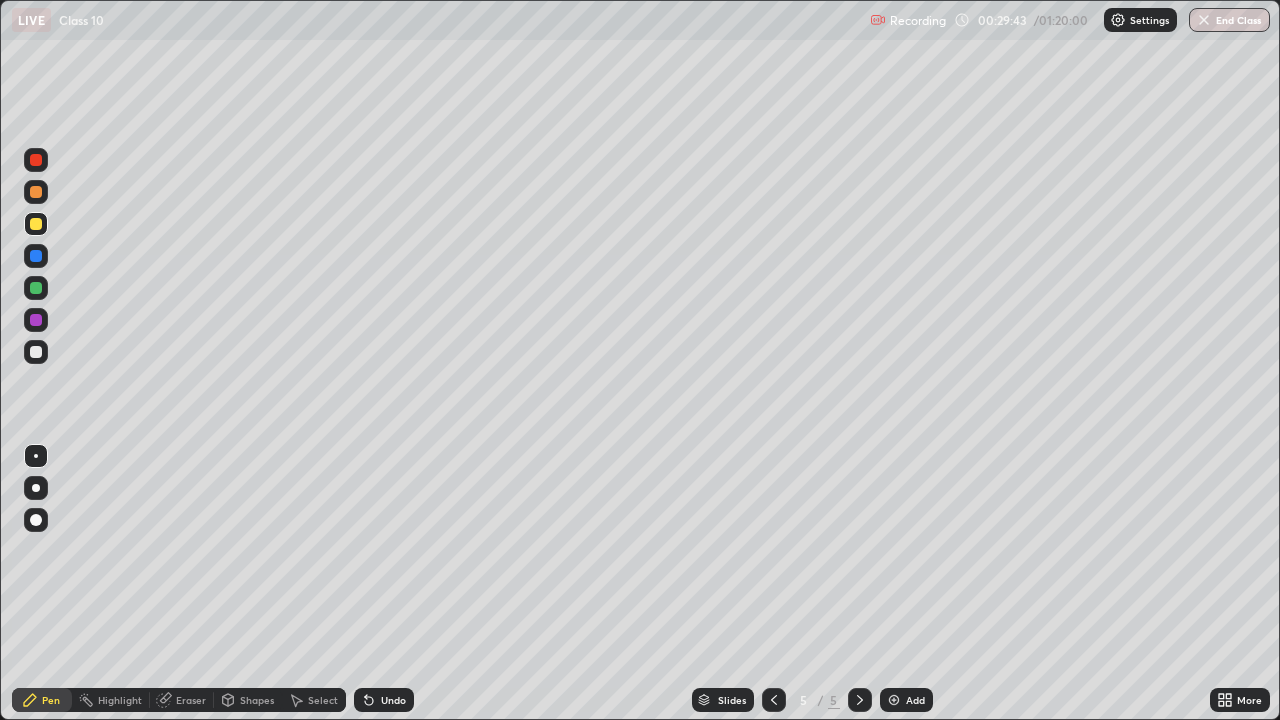 click at bounding box center [894, 700] 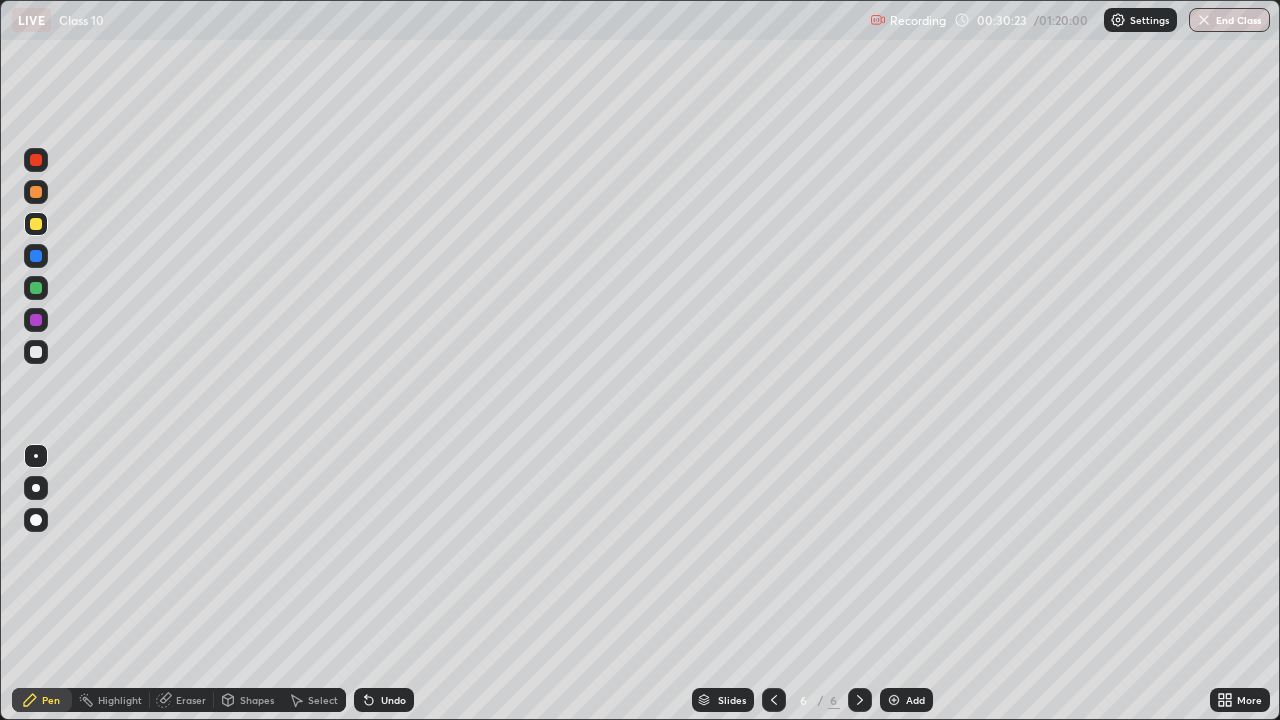 click at bounding box center [774, 700] 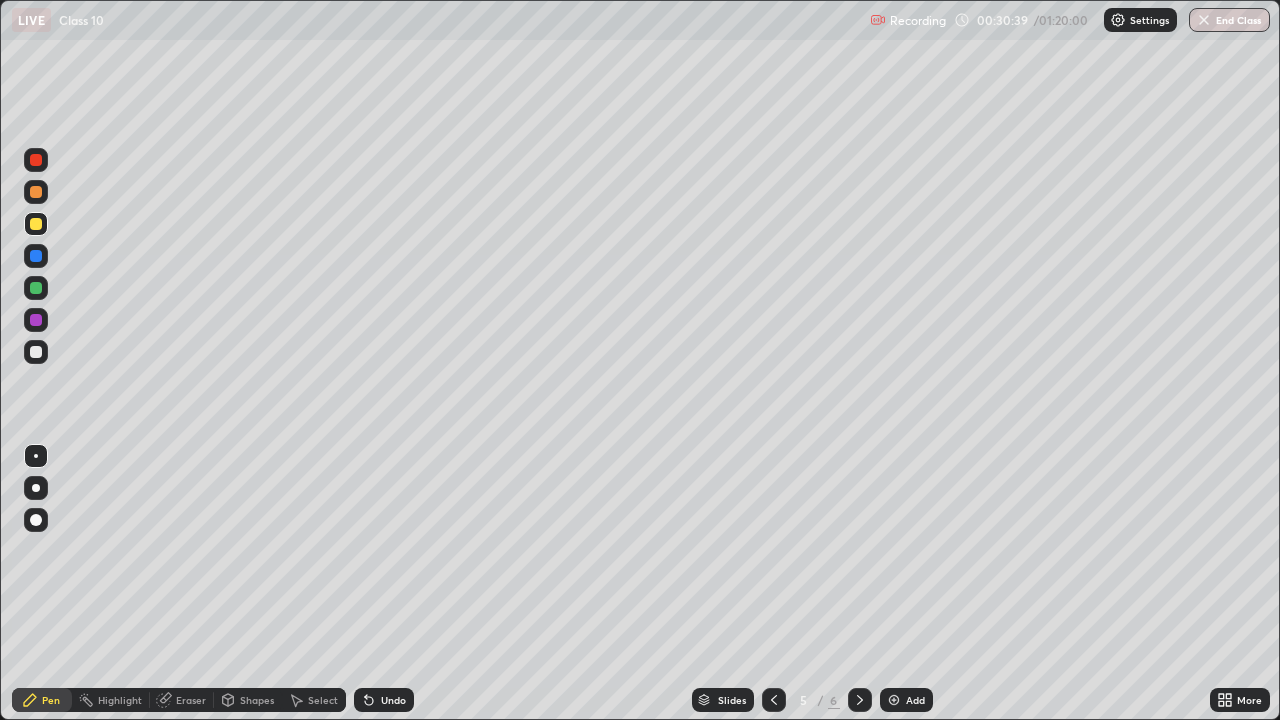 click 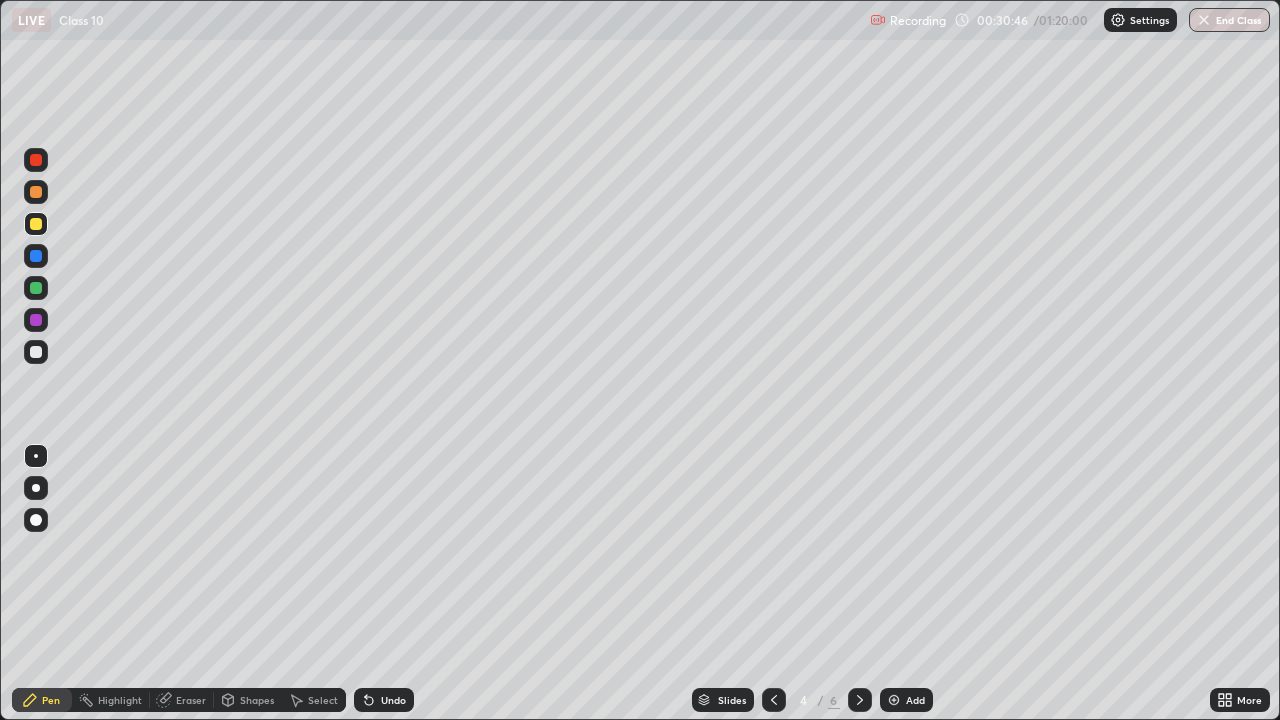 click 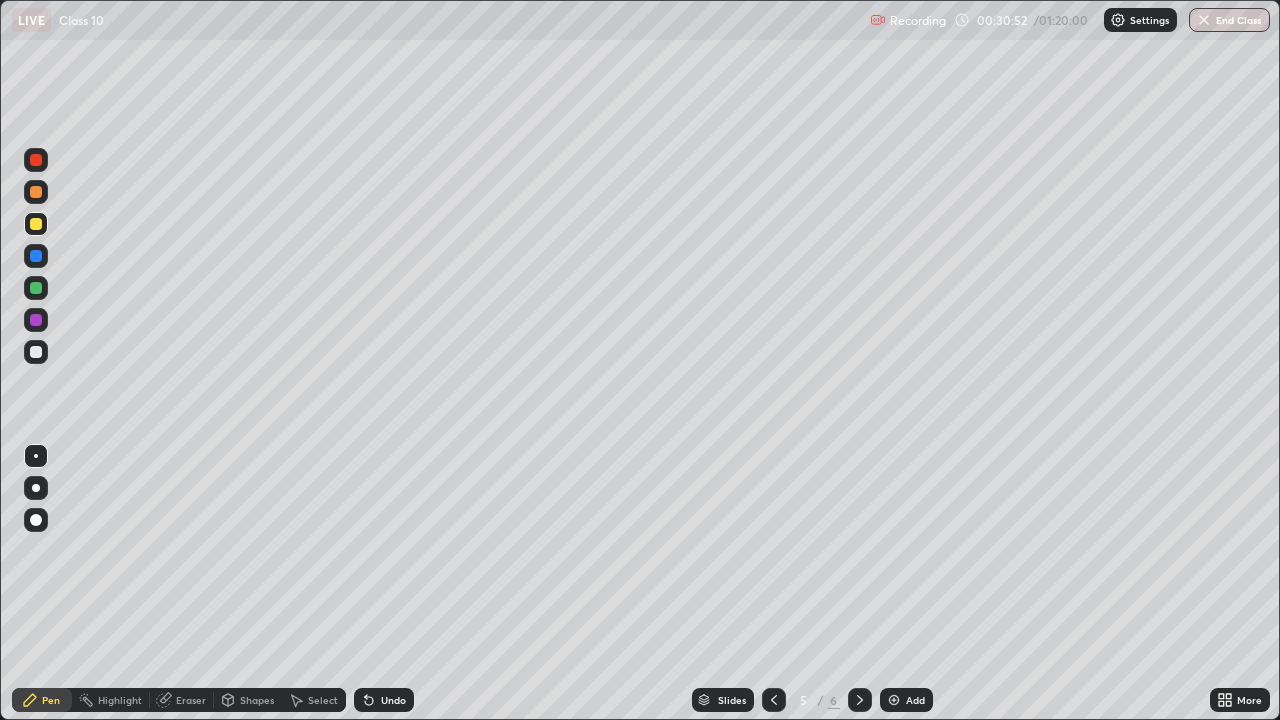 click 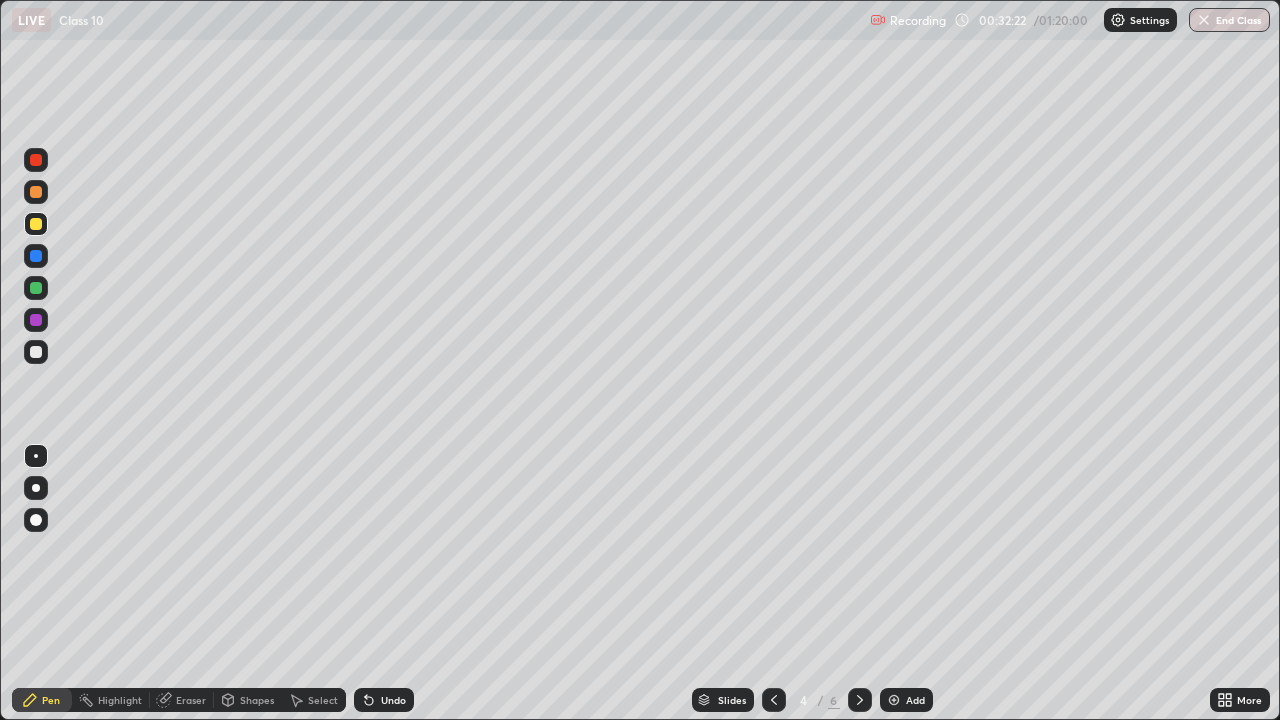 click 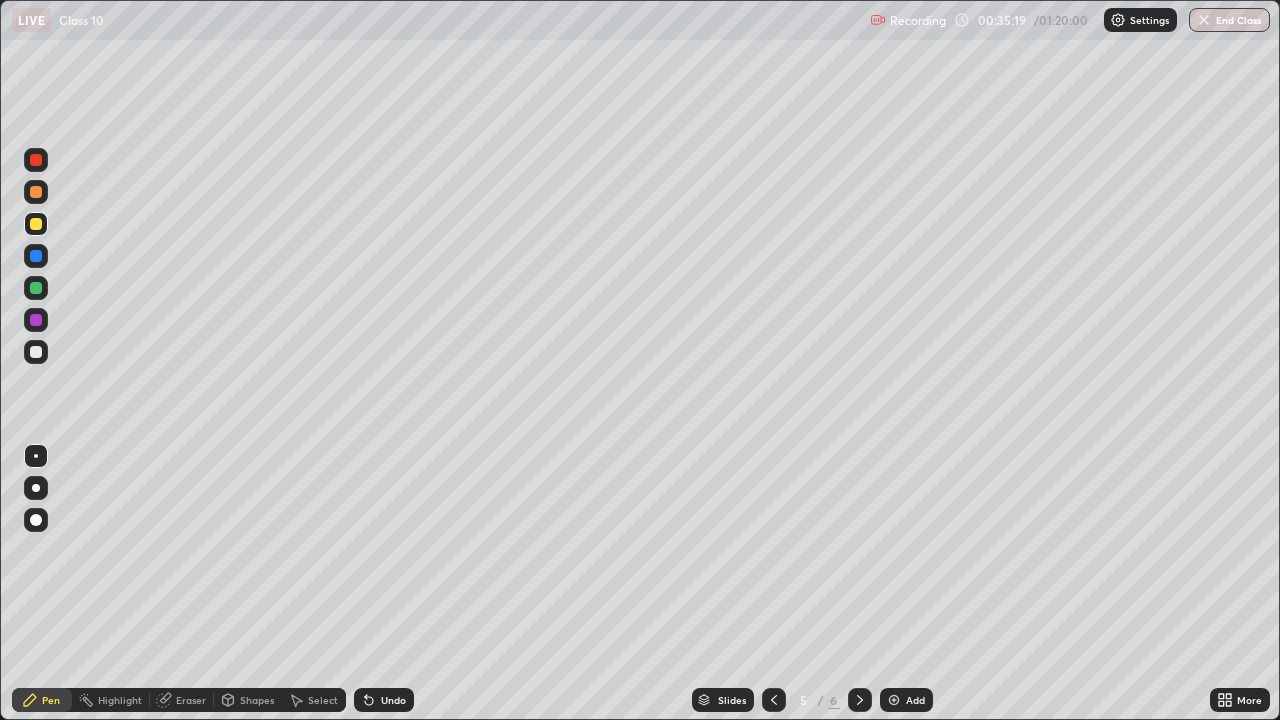 click 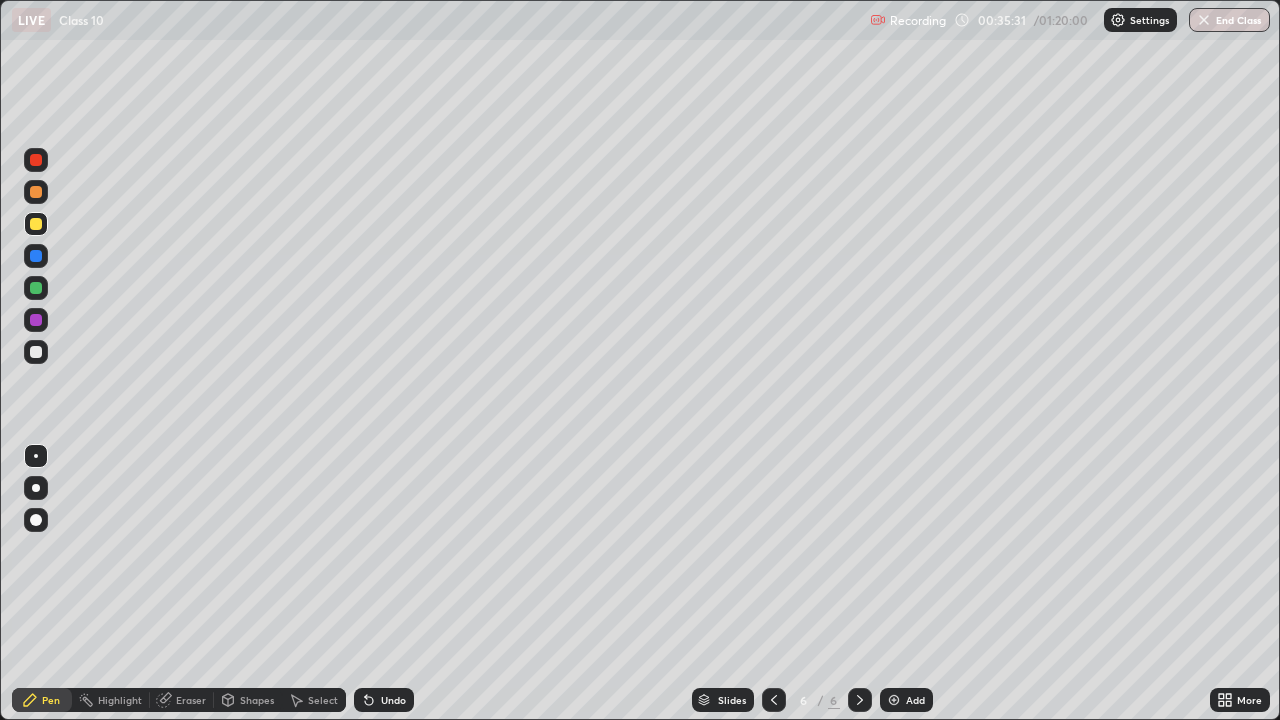 click at bounding box center (36, 352) 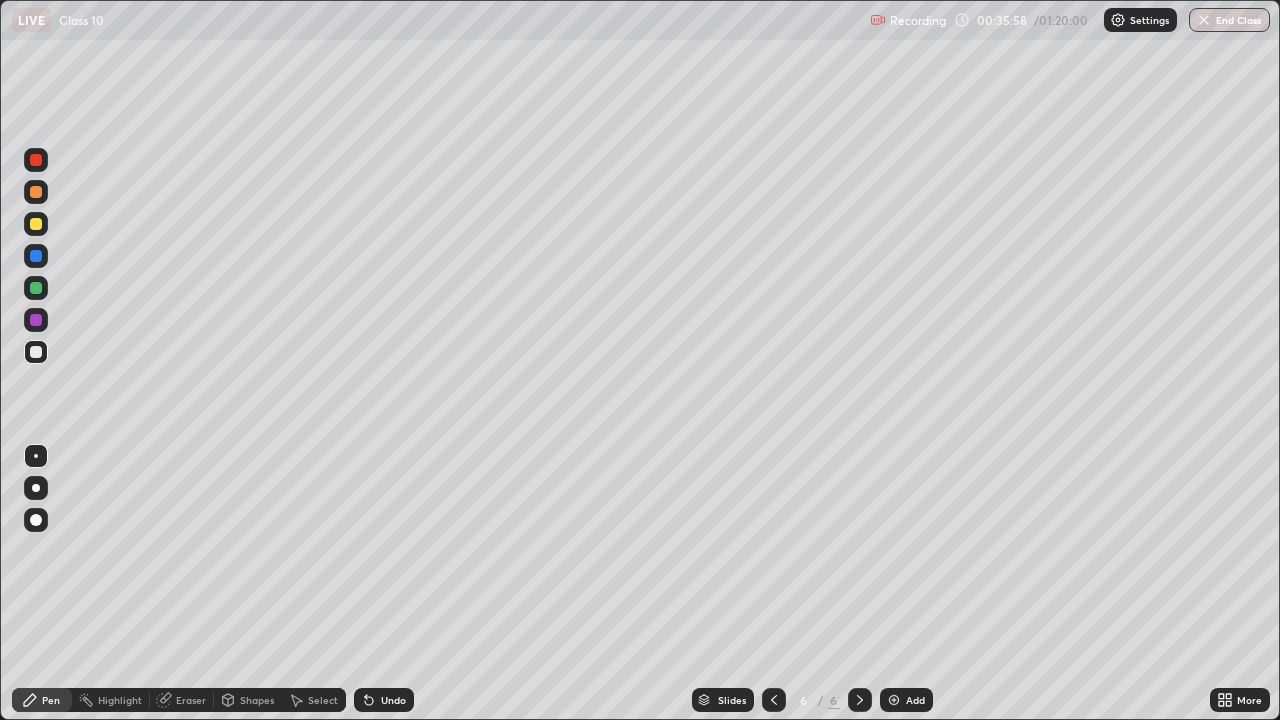click on "Undo" at bounding box center (393, 700) 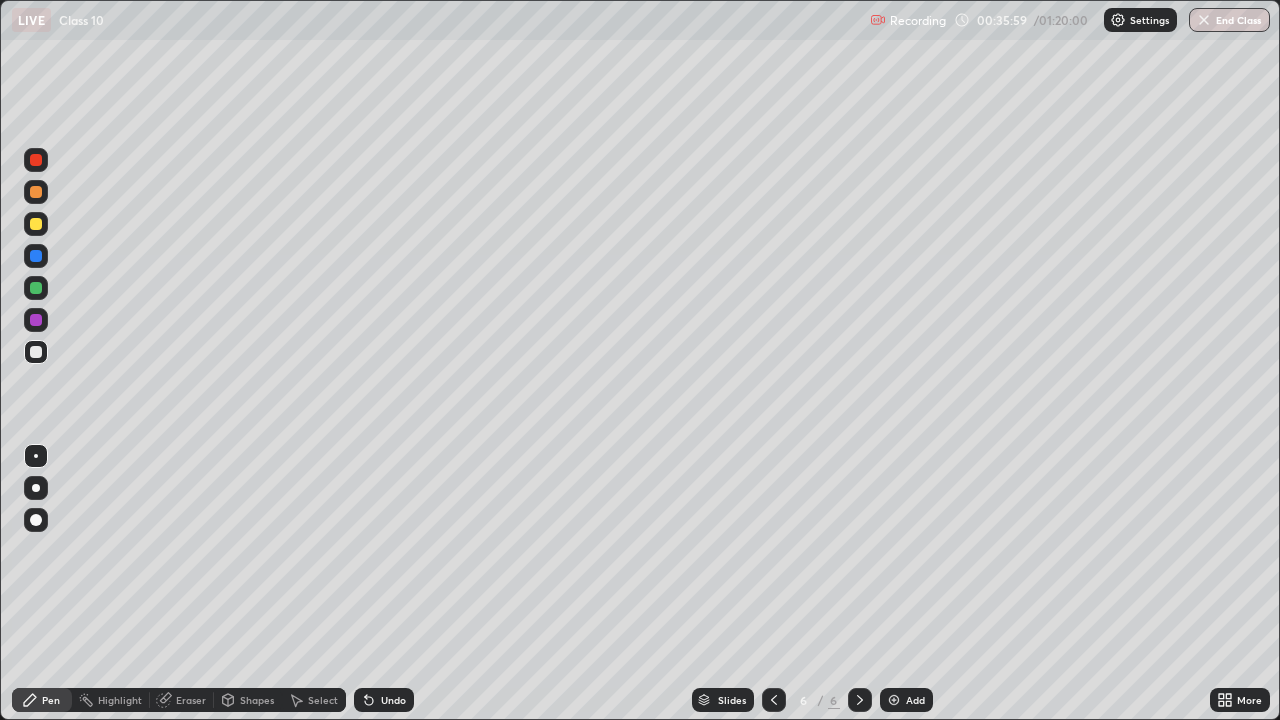 click on "Undo" at bounding box center (393, 700) 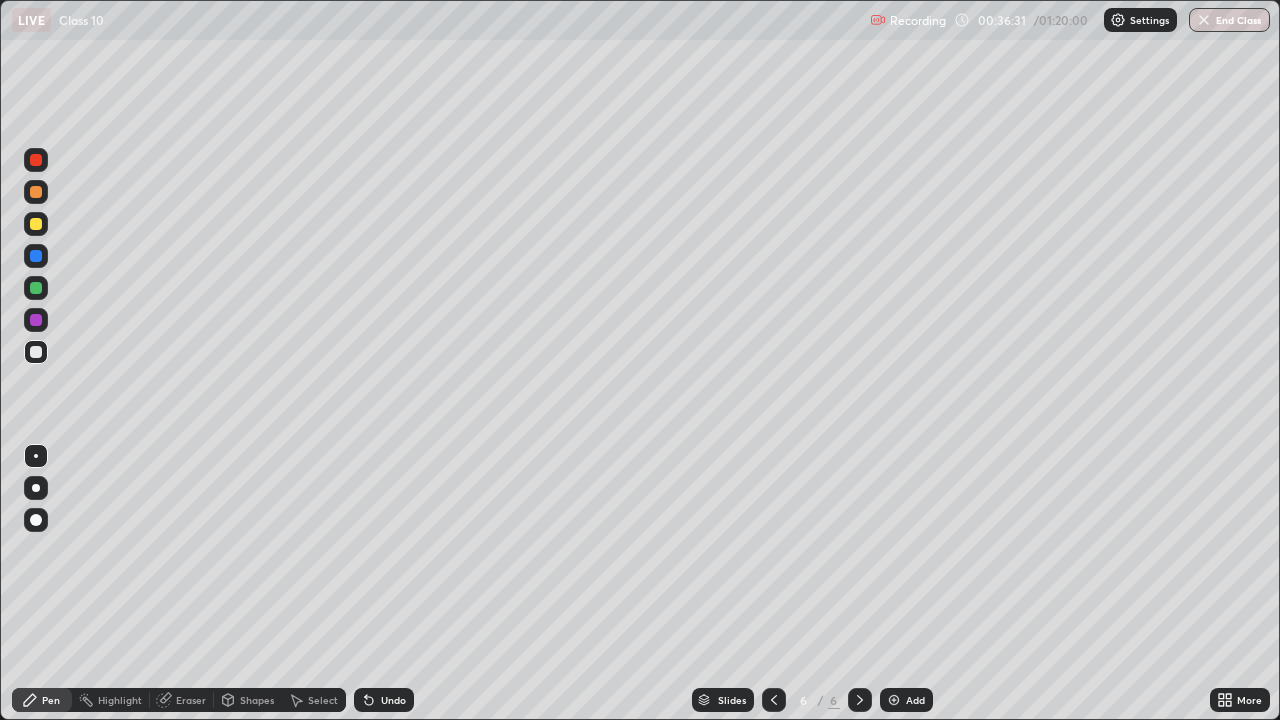 click at bounding box center [36, 224] 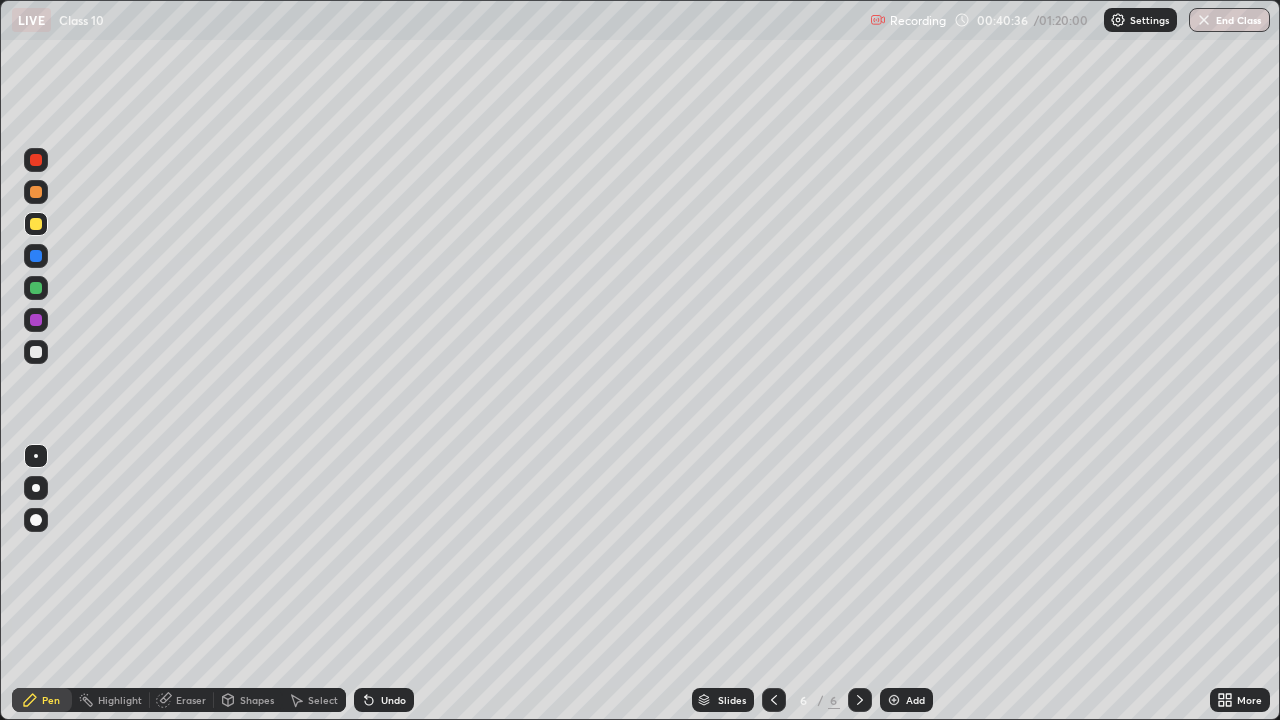 click at bounding box center [894, 700] 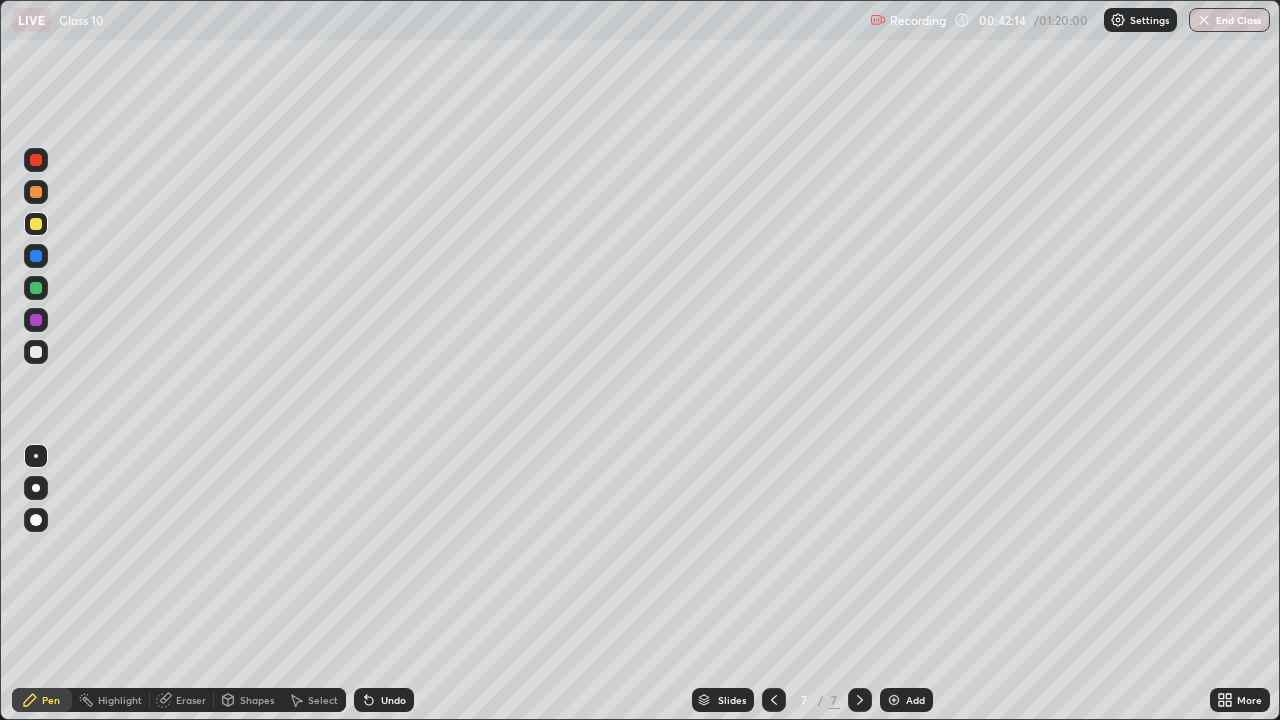 click on "Undo" at bounding box center (393, 700) 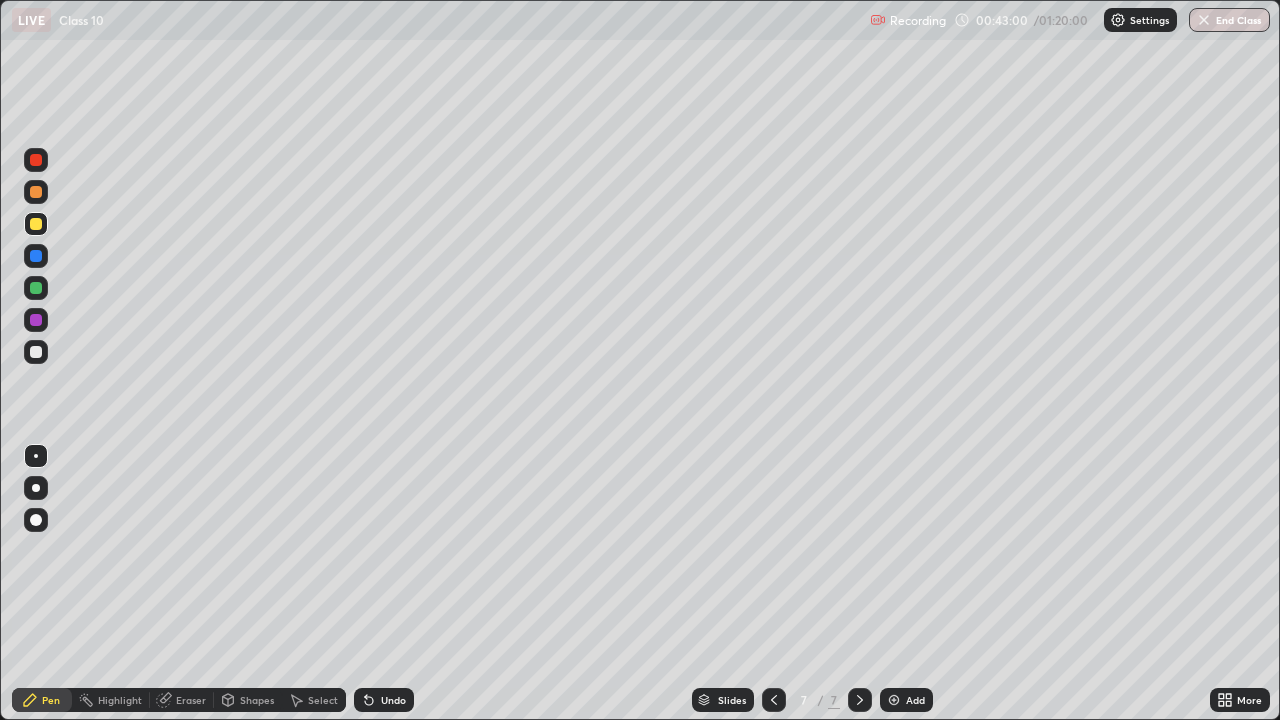 click at bounding box center (36, 352) 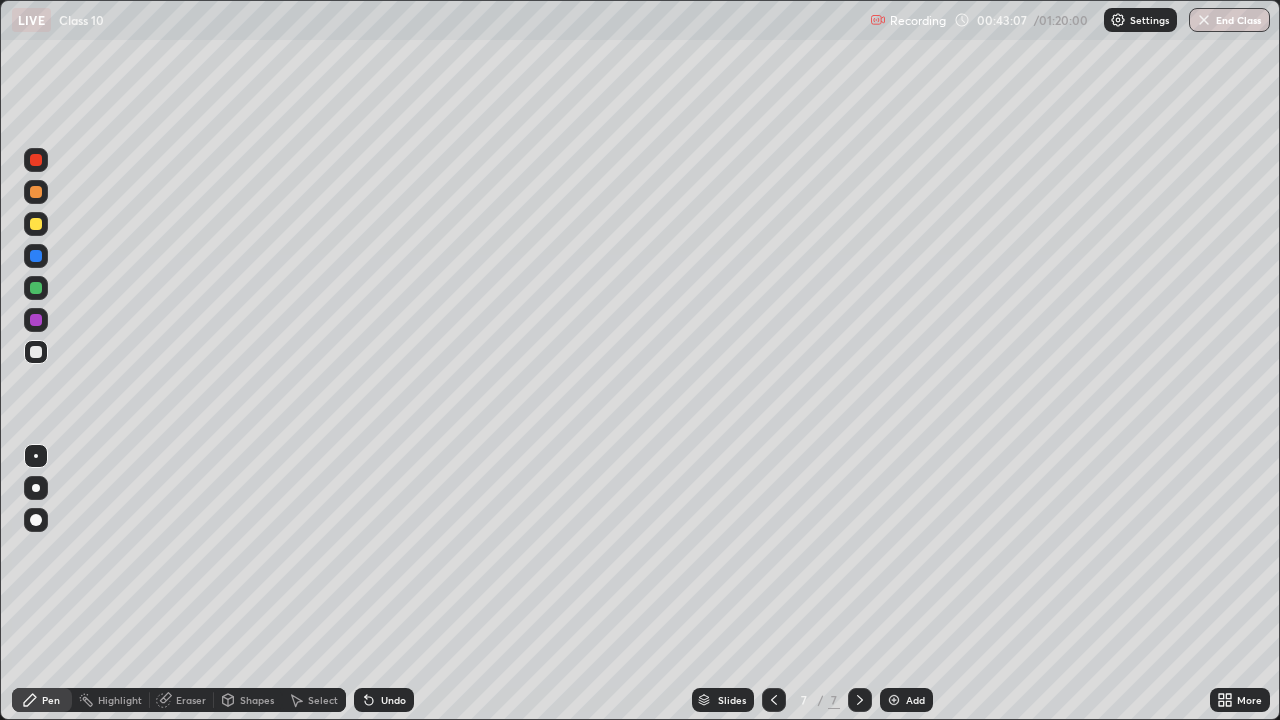 click on "Undo" at bounding box center [393, 700] 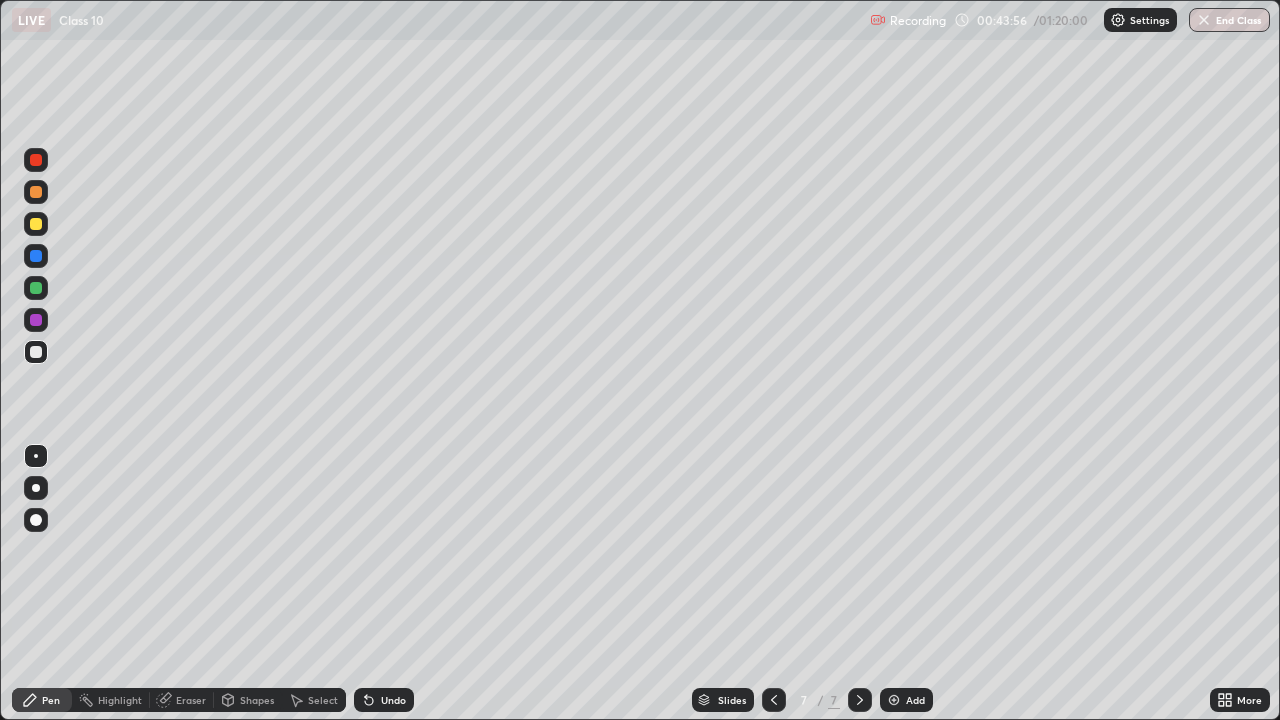 click at bounding box center (894, 700) 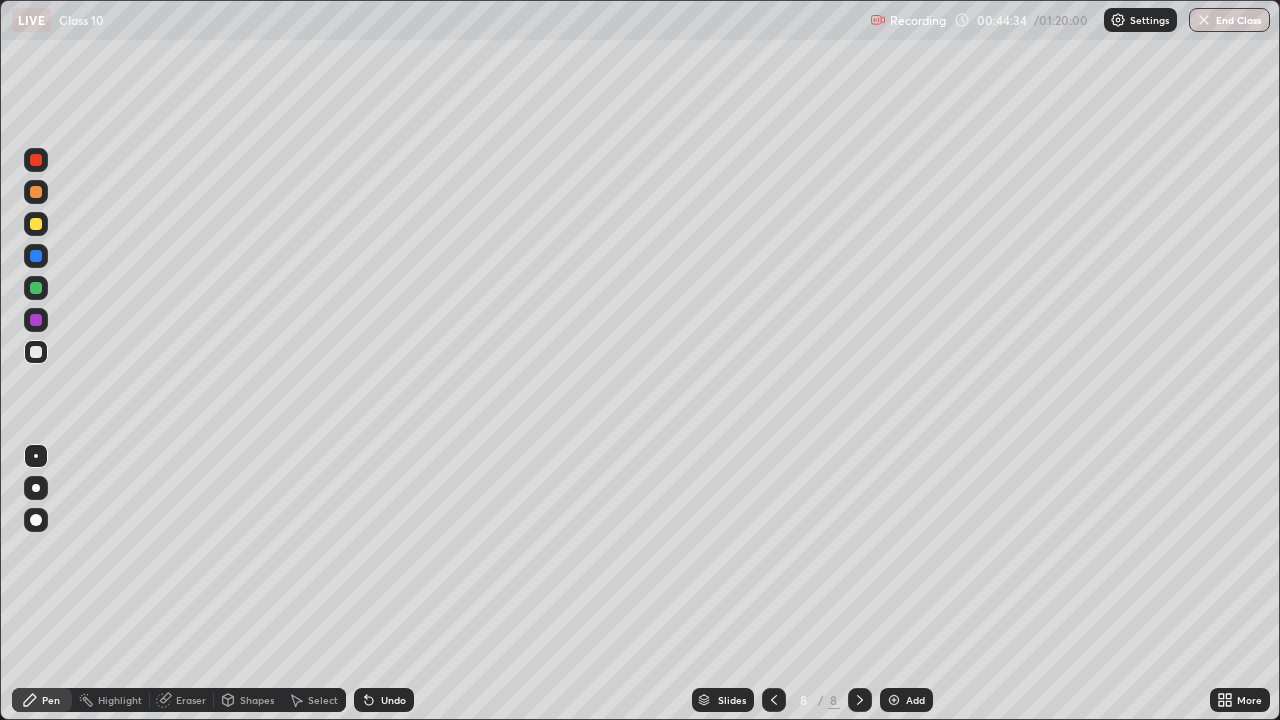 click at bounding box center (36, 224) 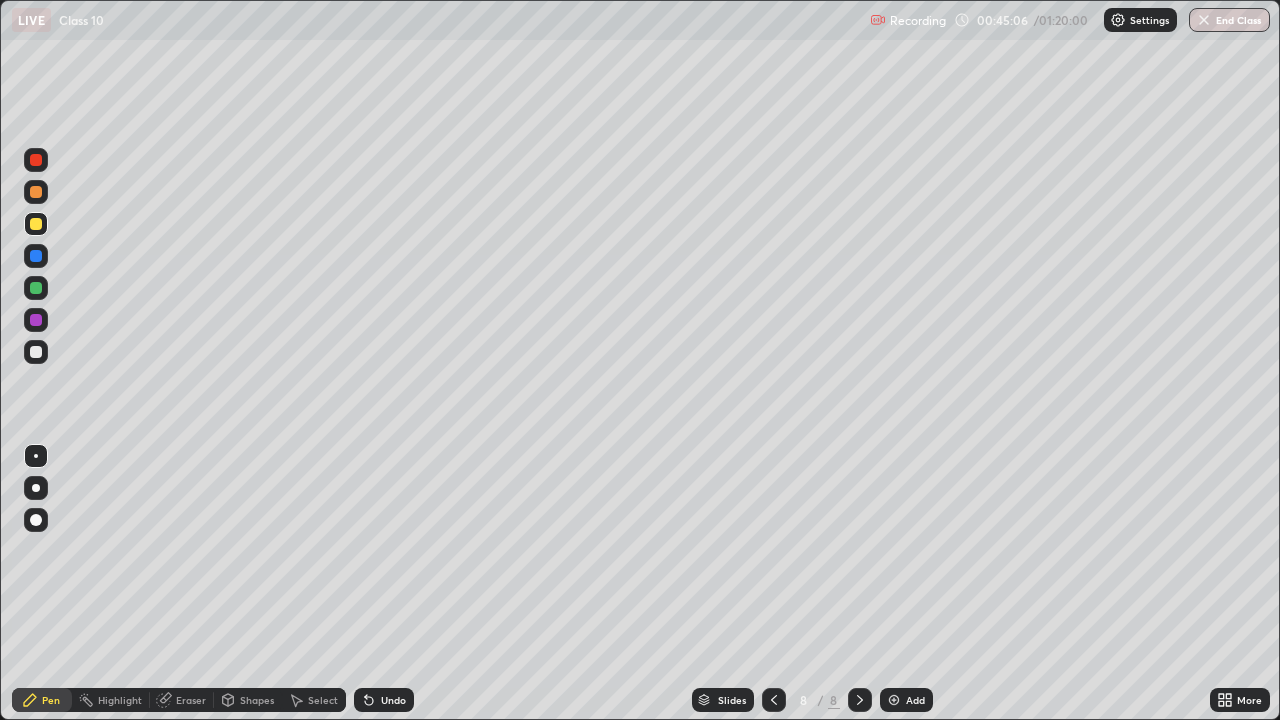 click 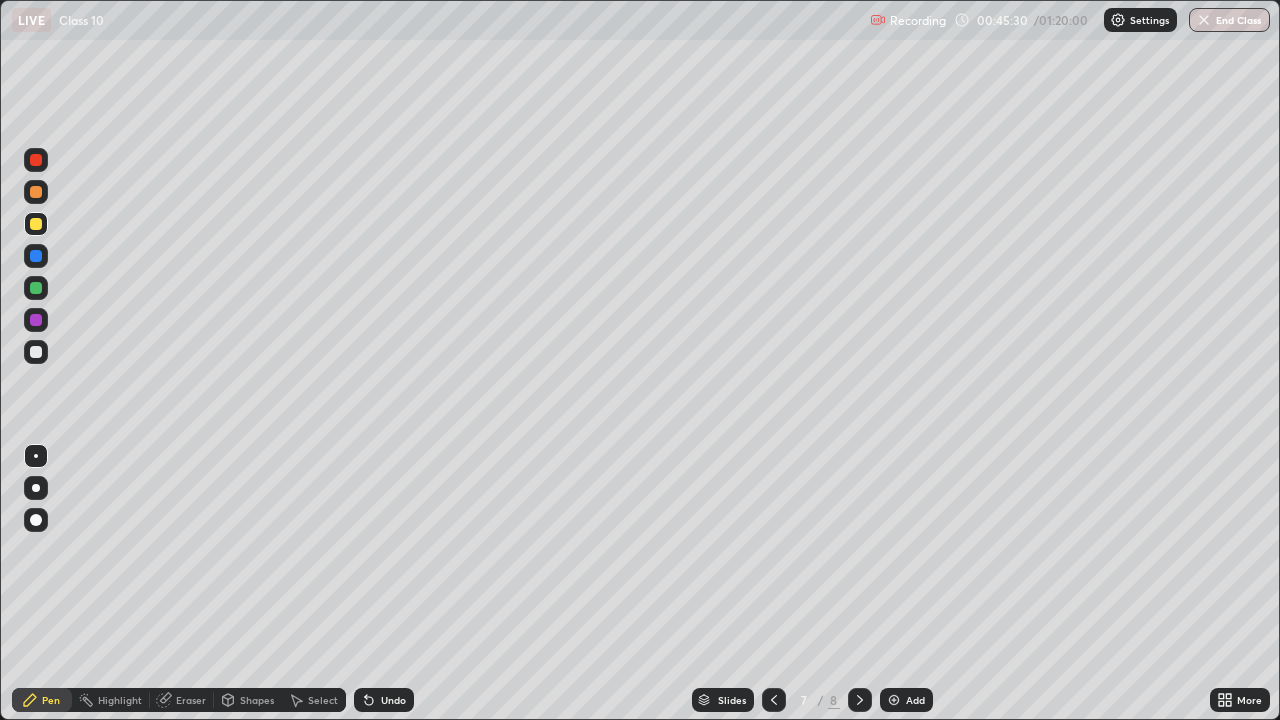 click 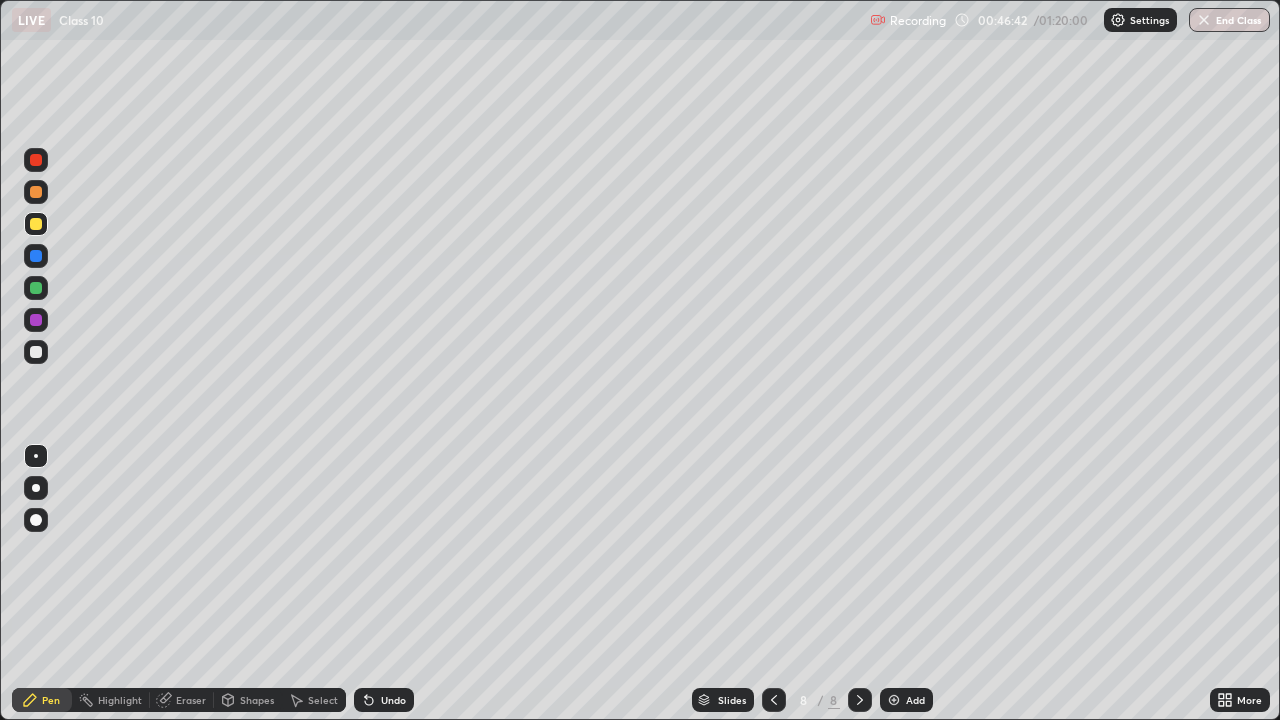 click 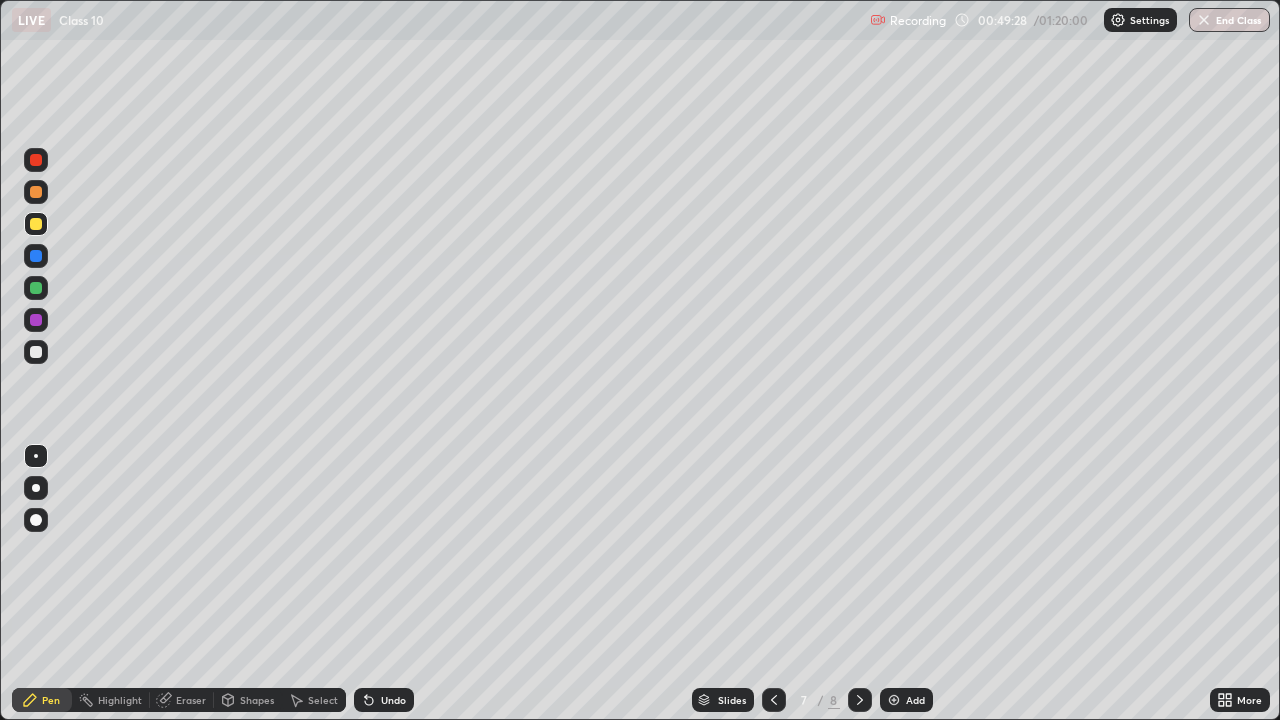 click at bounding box center (860, 700) 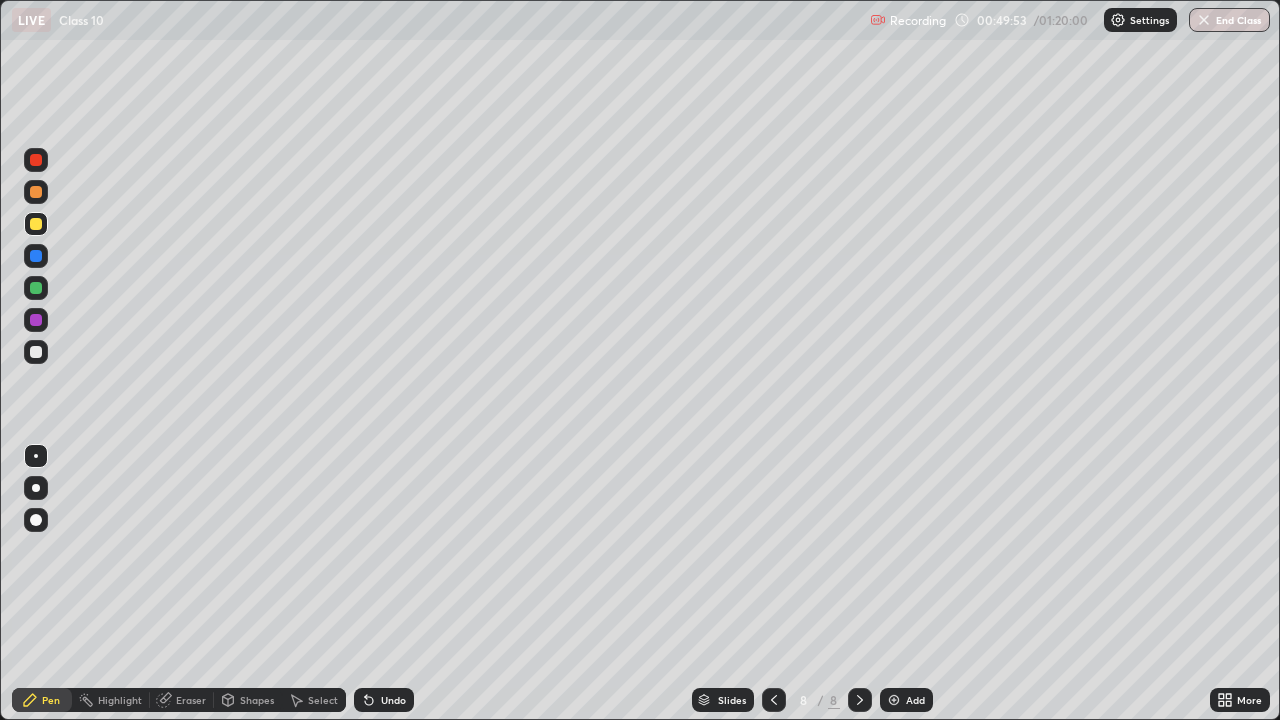 click 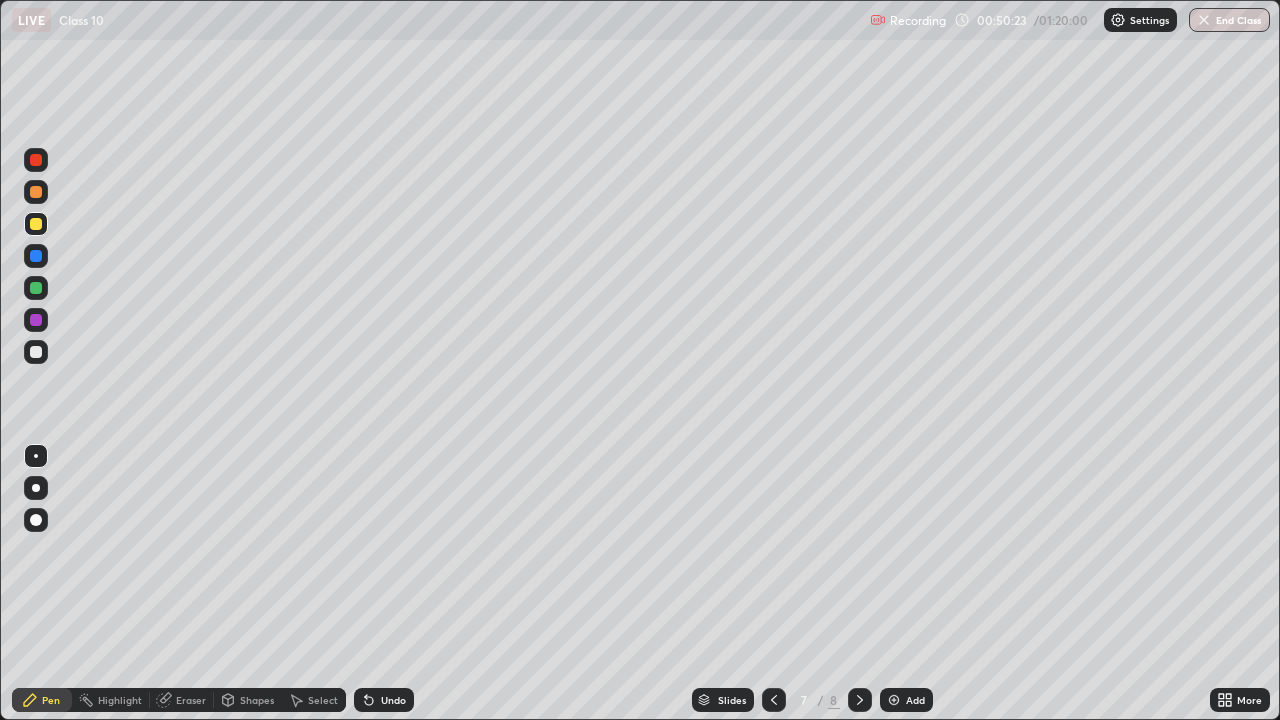 click 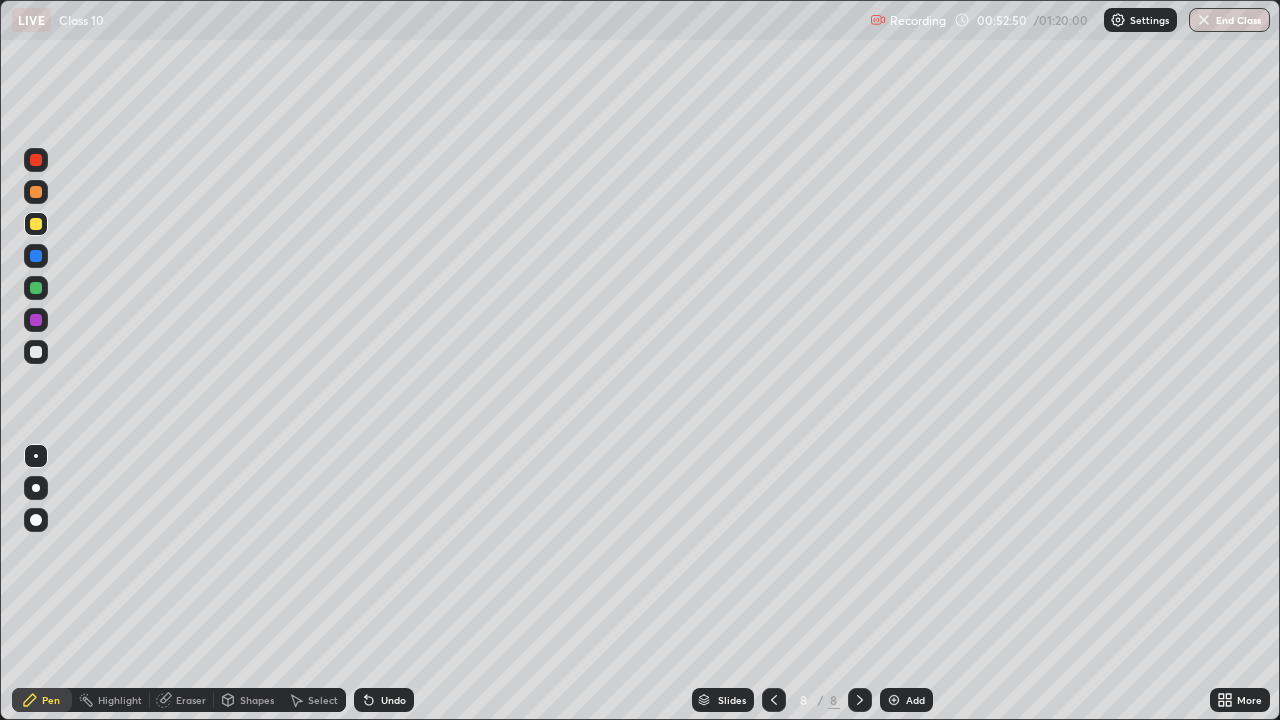 click at bounding box center (36, 352) 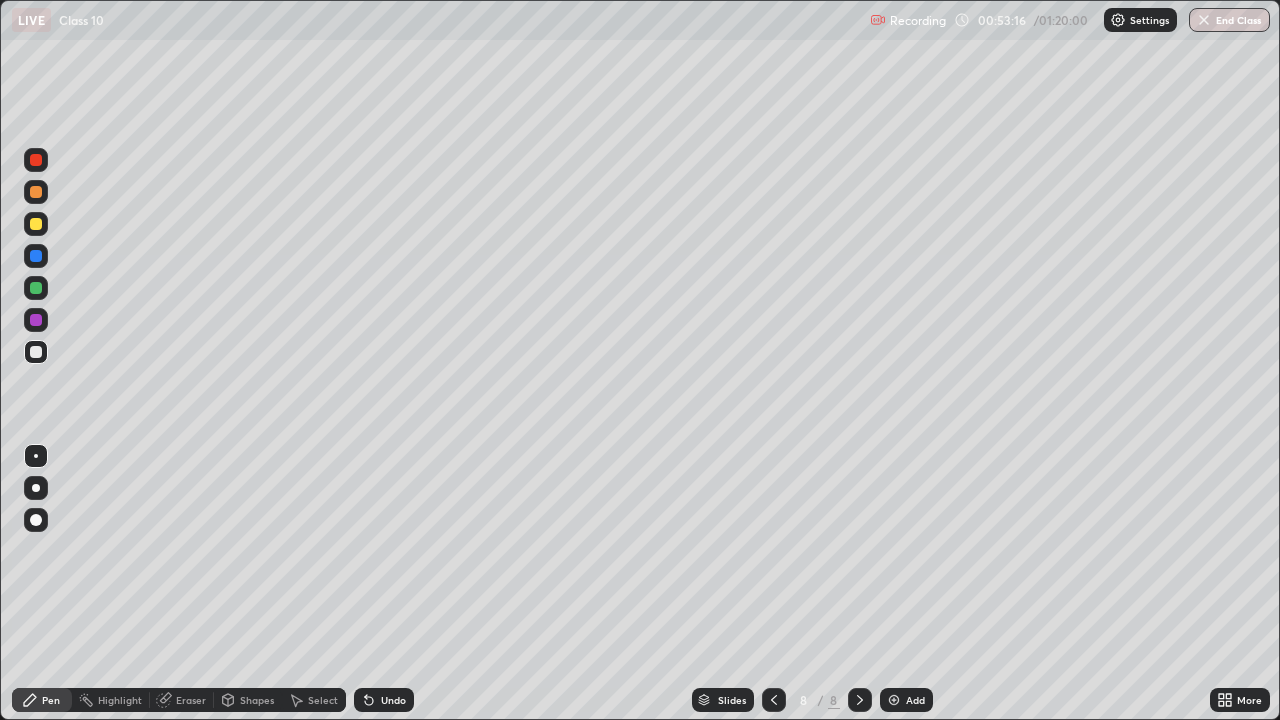 click on "Select" at bounding box center (314, 700) 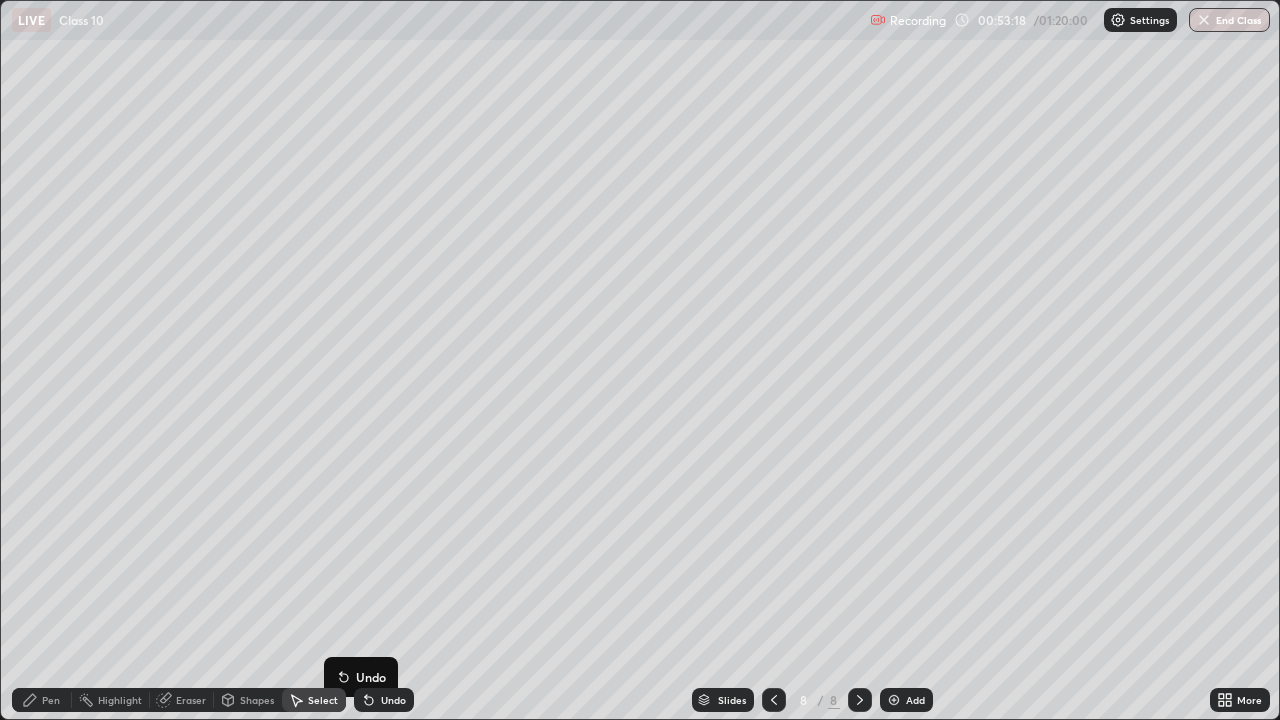click on "Pen" at bounding box center [51, 700] 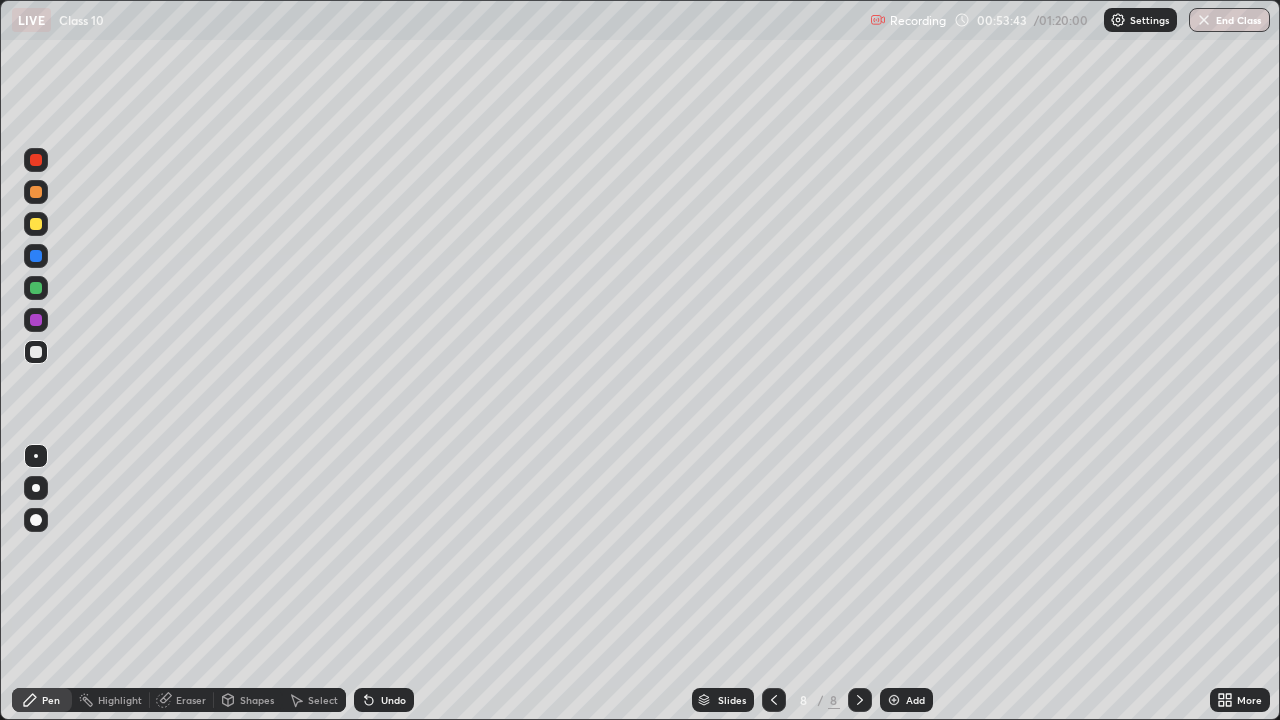 click on "Add" at bounding box center (906, 700) 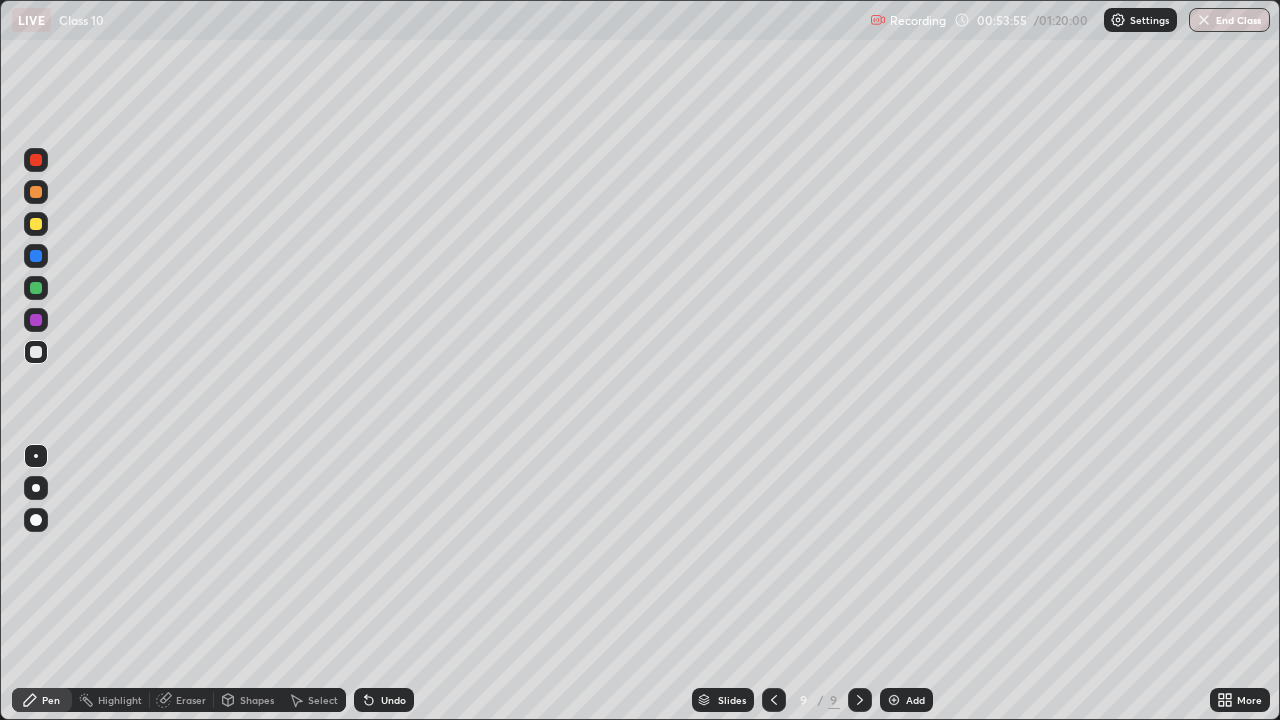 click on "Undo" at bounding box center [384, 700] 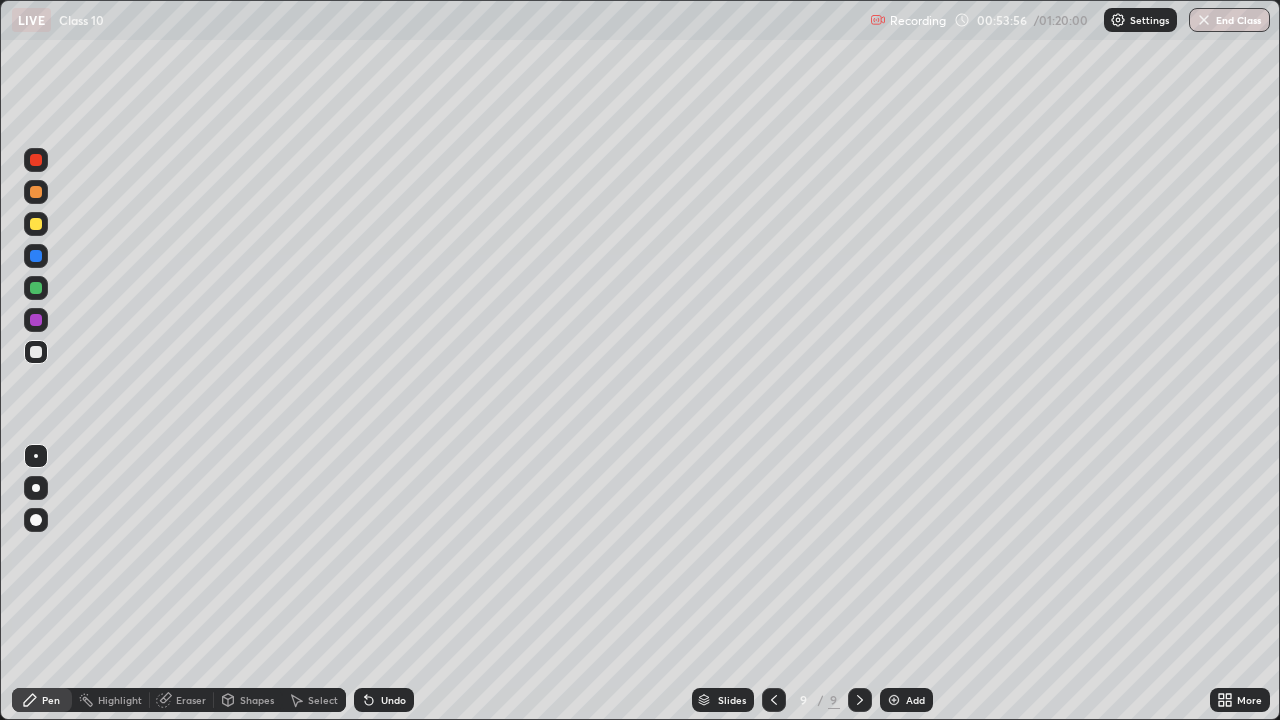 click on "Undo" at bounding box center (393, 700) 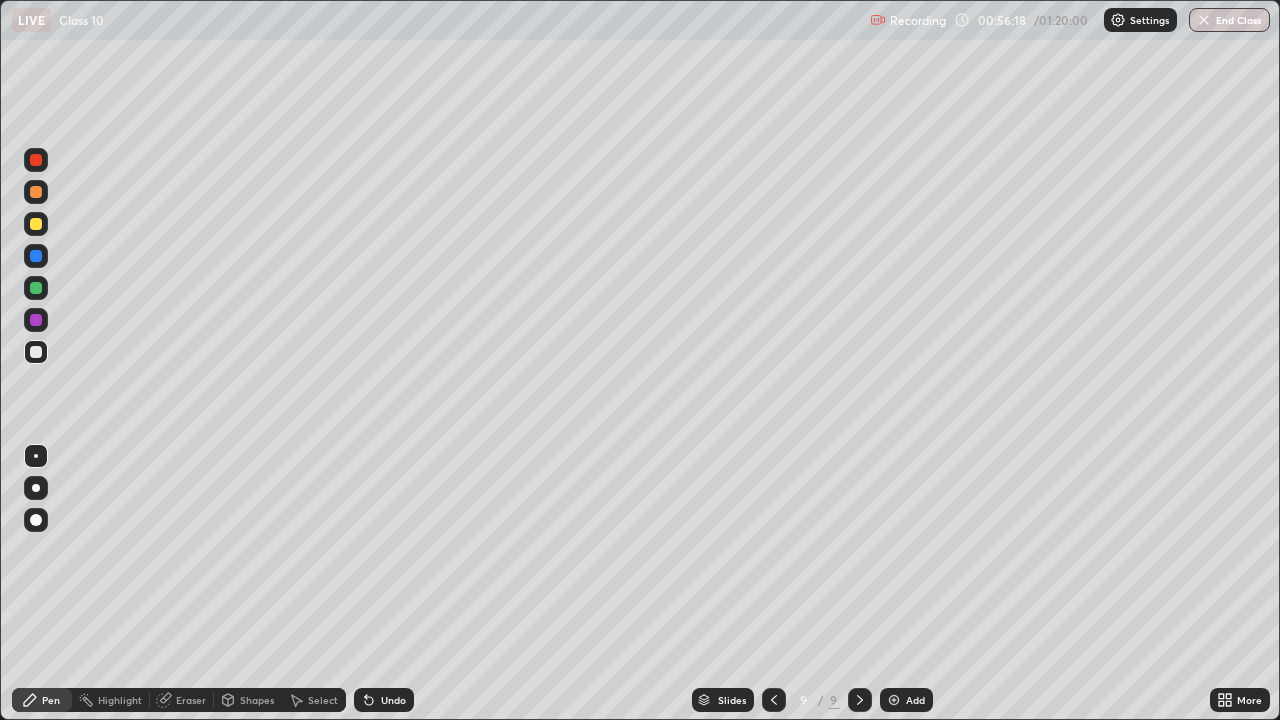 click at bounding box center [894, 700] 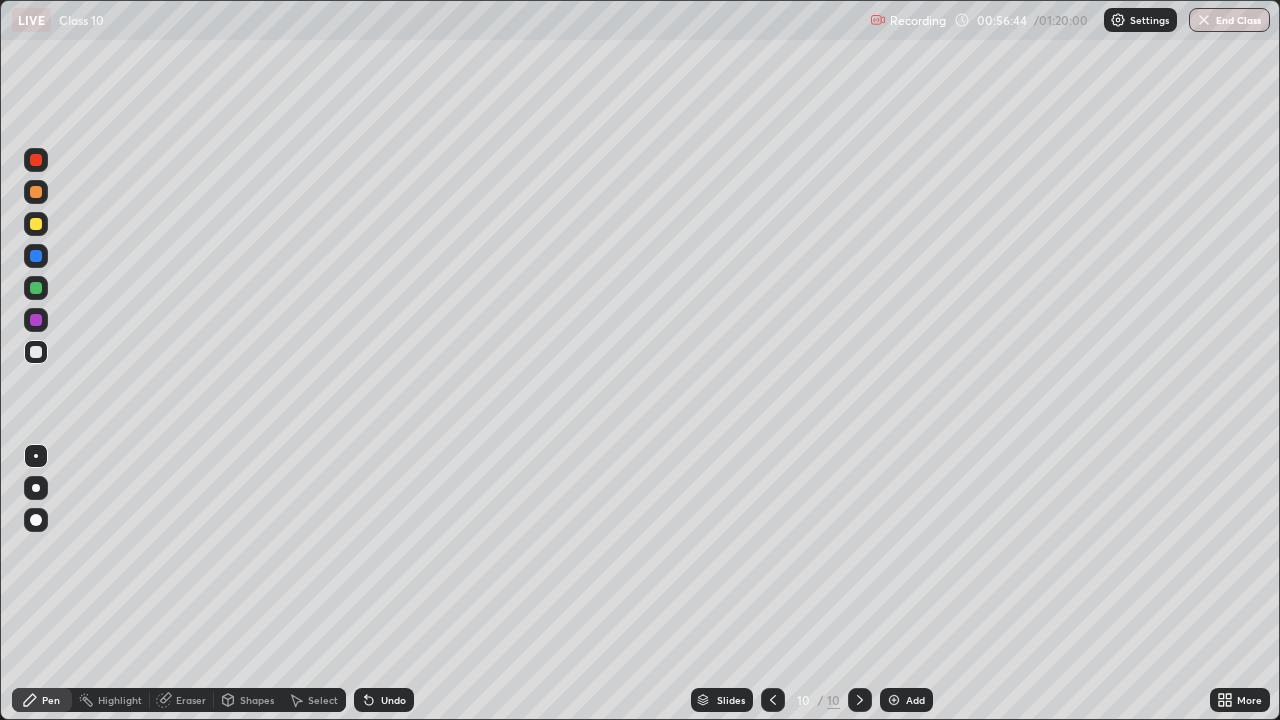 click on "Undo" at bounding box center (384, 700) 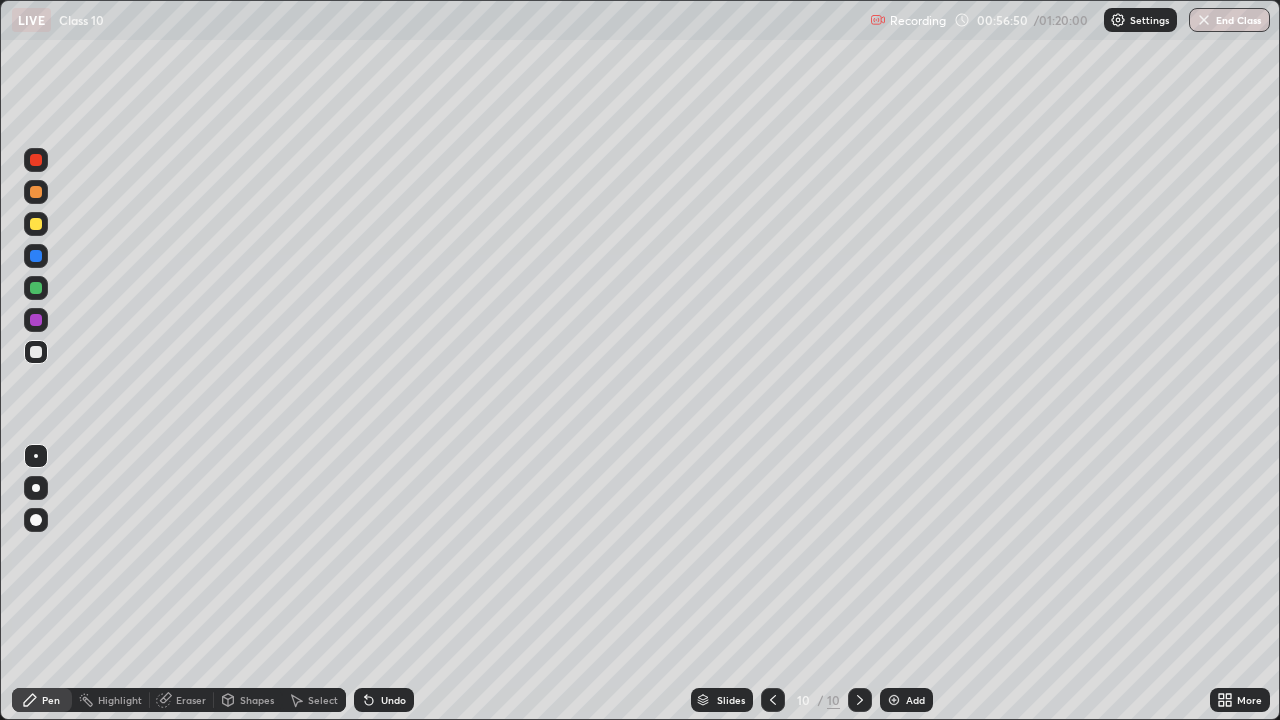 click at bounding box center (36, 192) 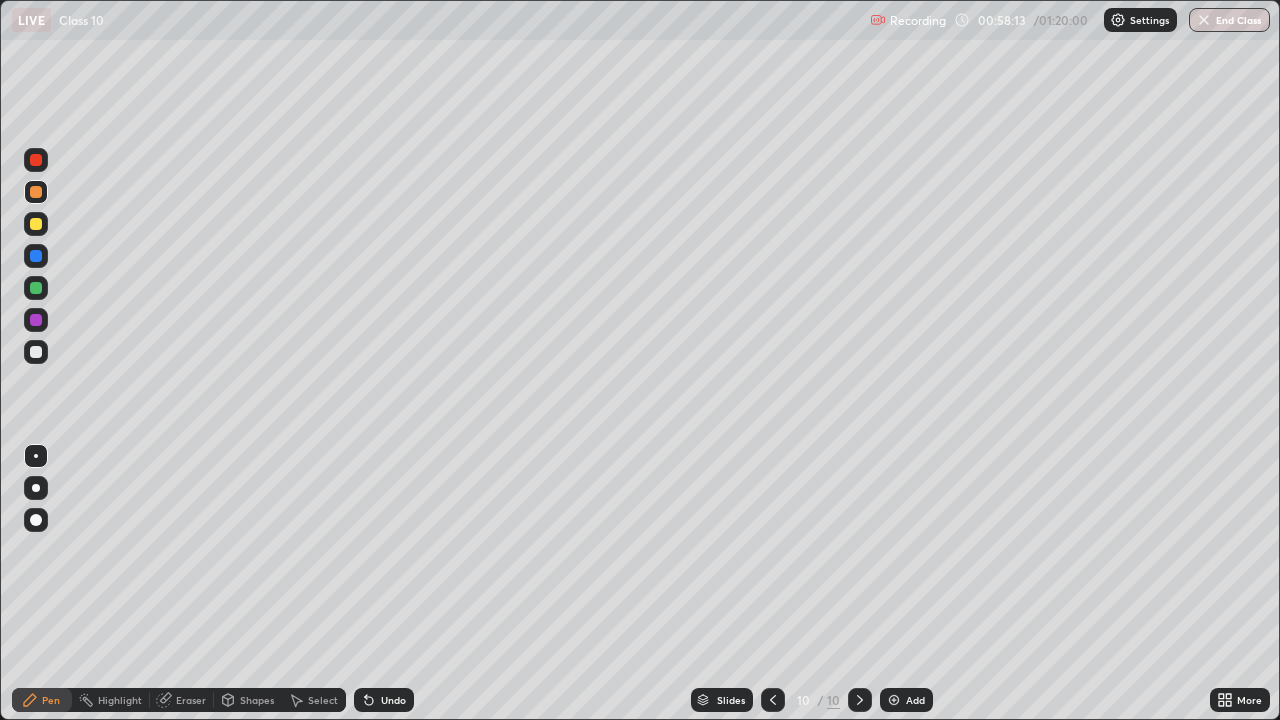 click at bounding box center (36, 288) 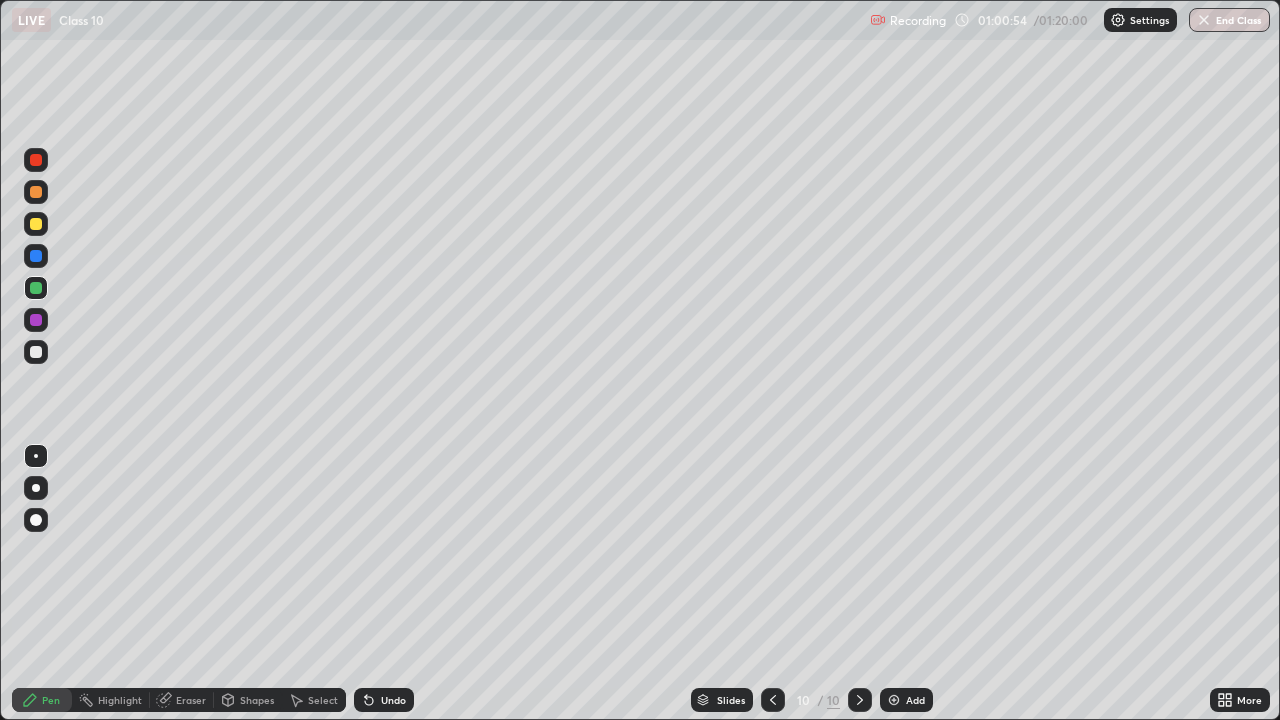 click at bounding box center (894, 700) 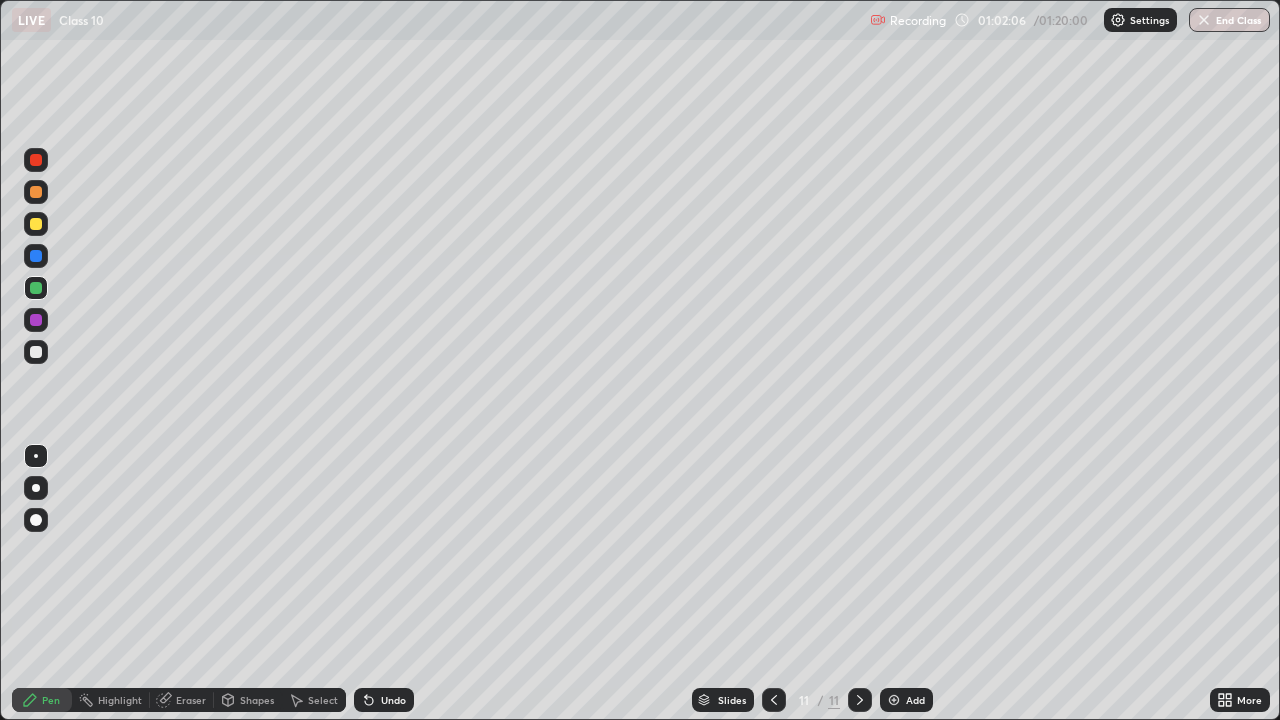 click at bounding box center (774, 700) 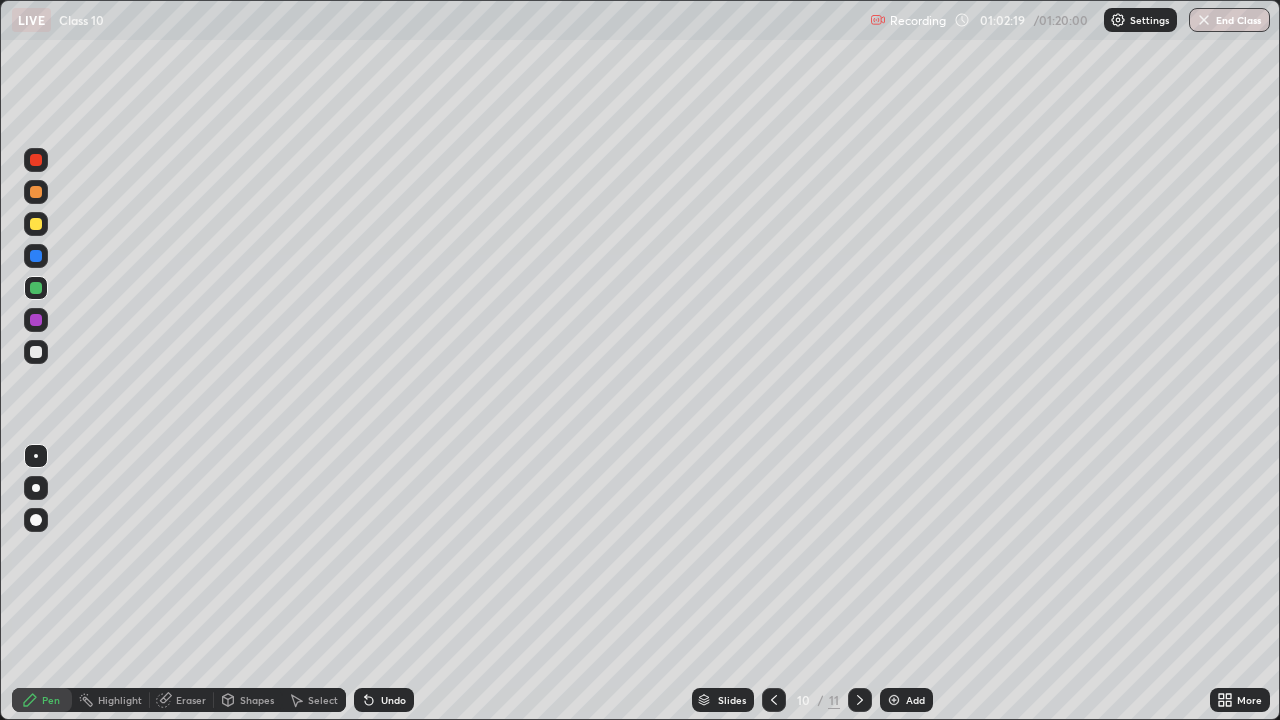 click 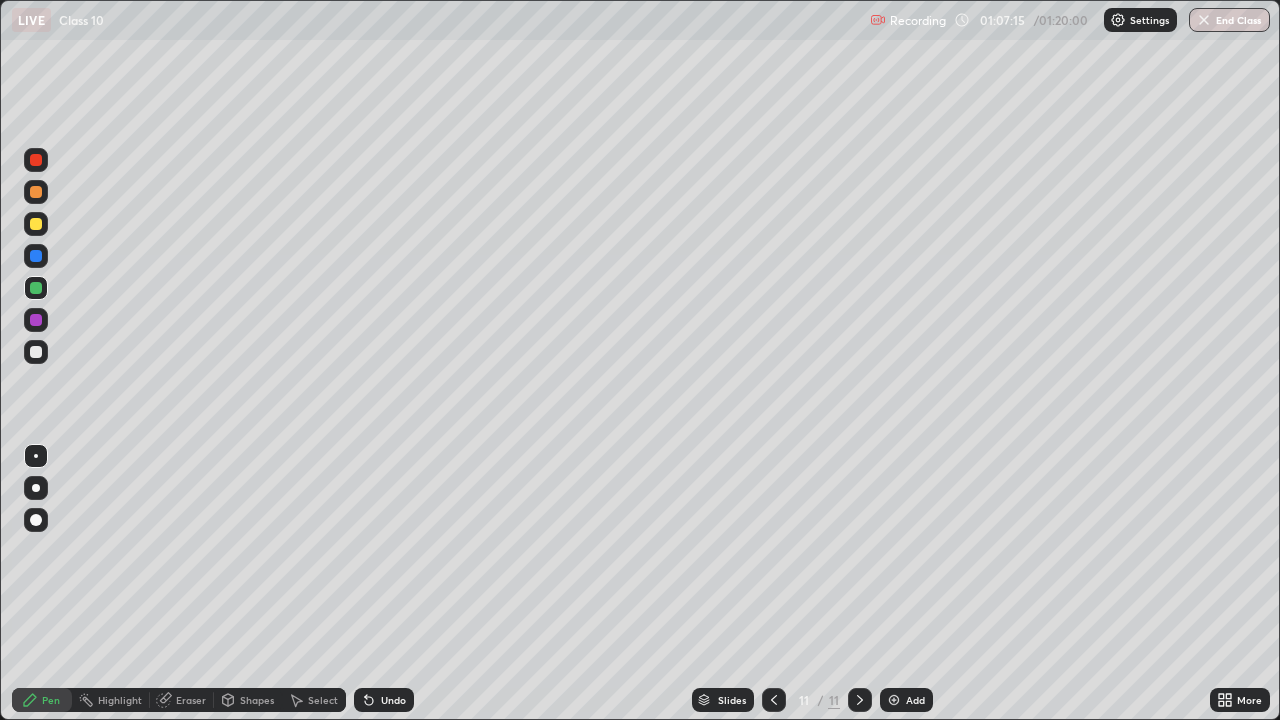 click 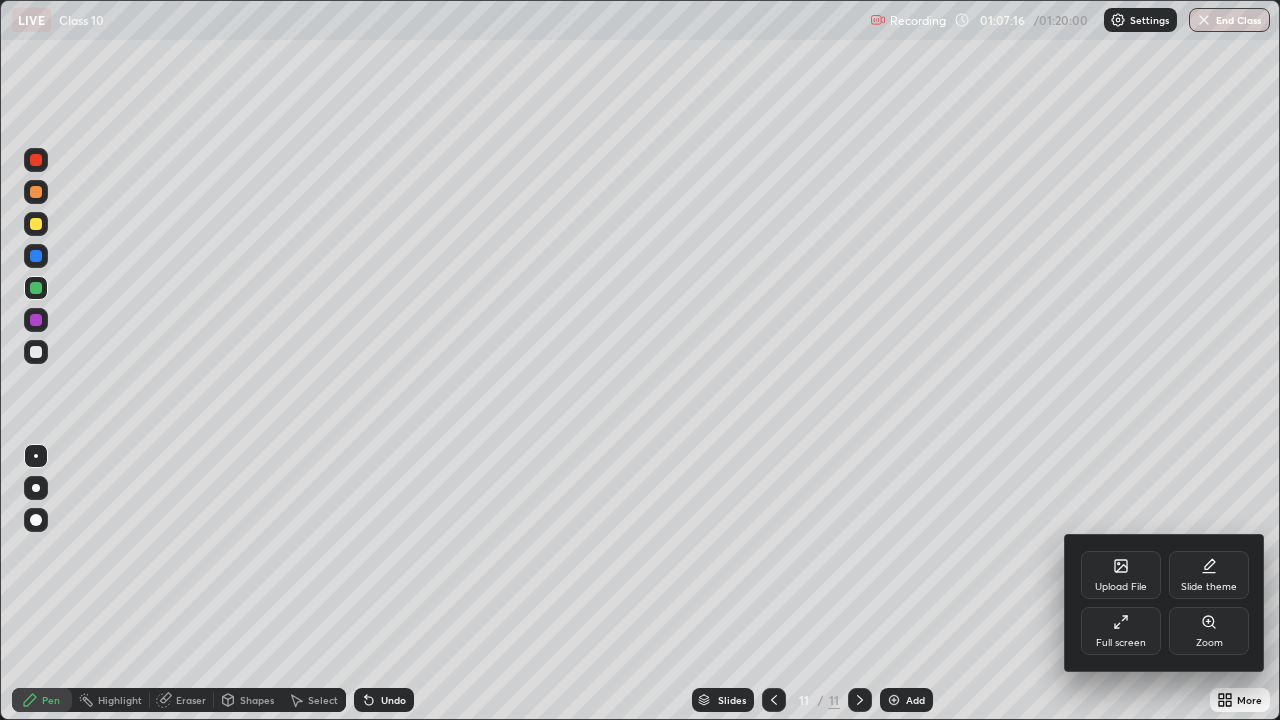 click on "Upload File" at bounding box center (1121, 575) 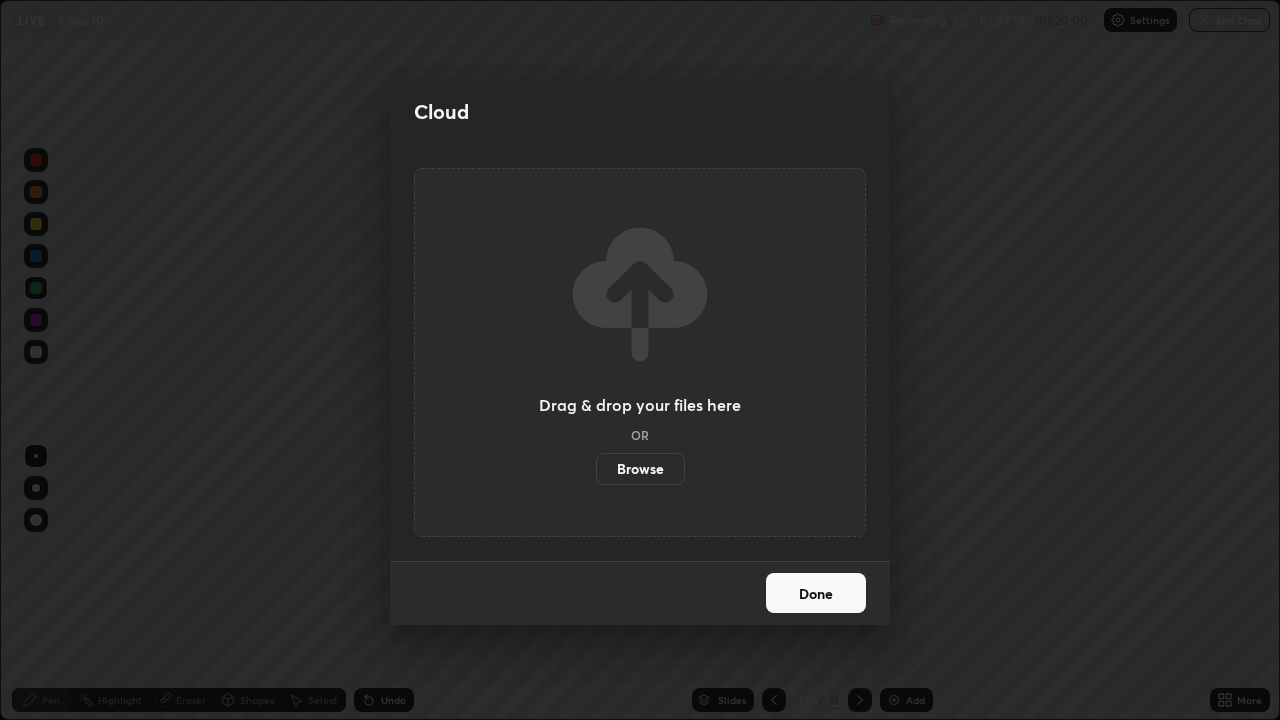 click on "Cloud" at bounding box center [441, 112] 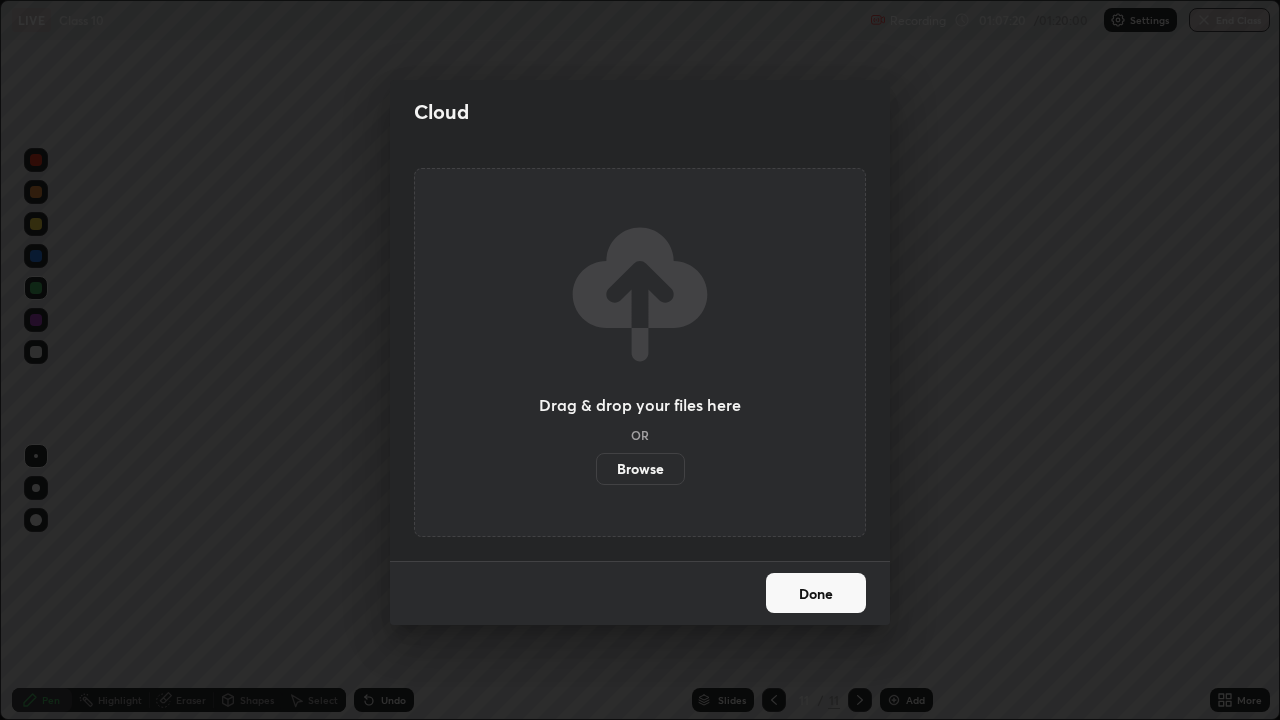 click on "Cloud Drag & drop your files here OR Browse Done" at bounding box center (640, 360) 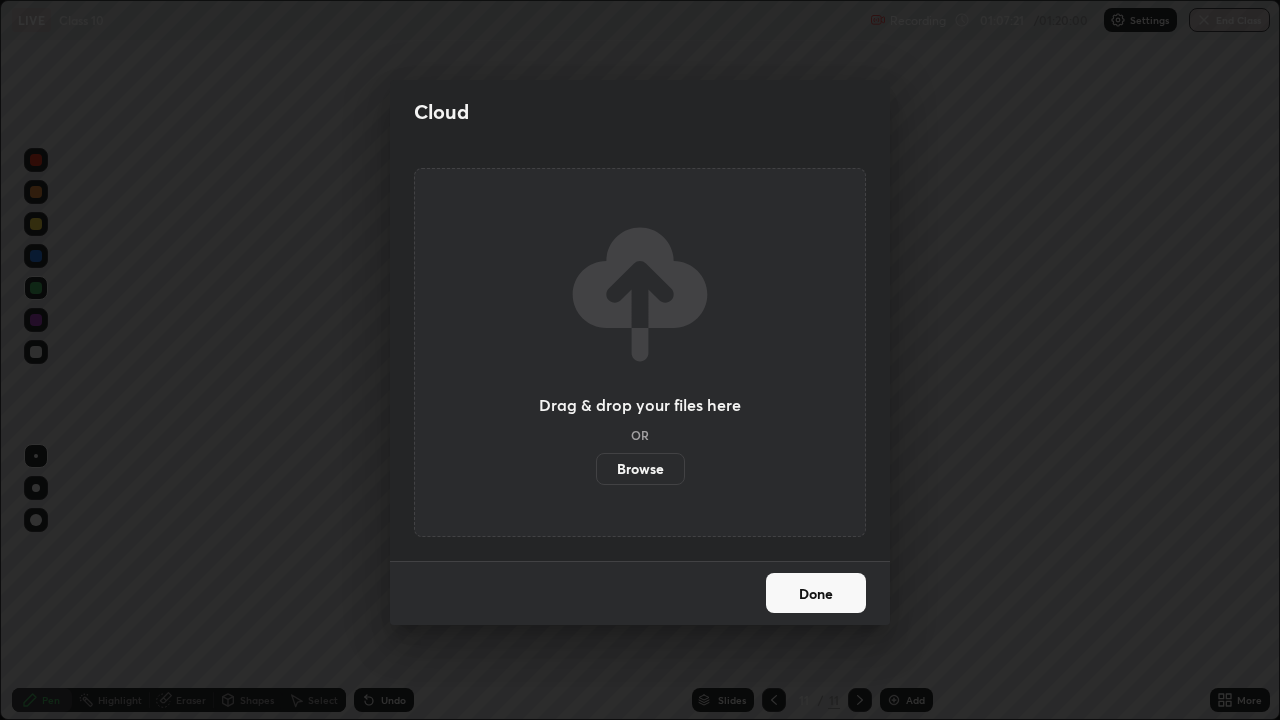 click on "Done" at bounding box center (816, 593) 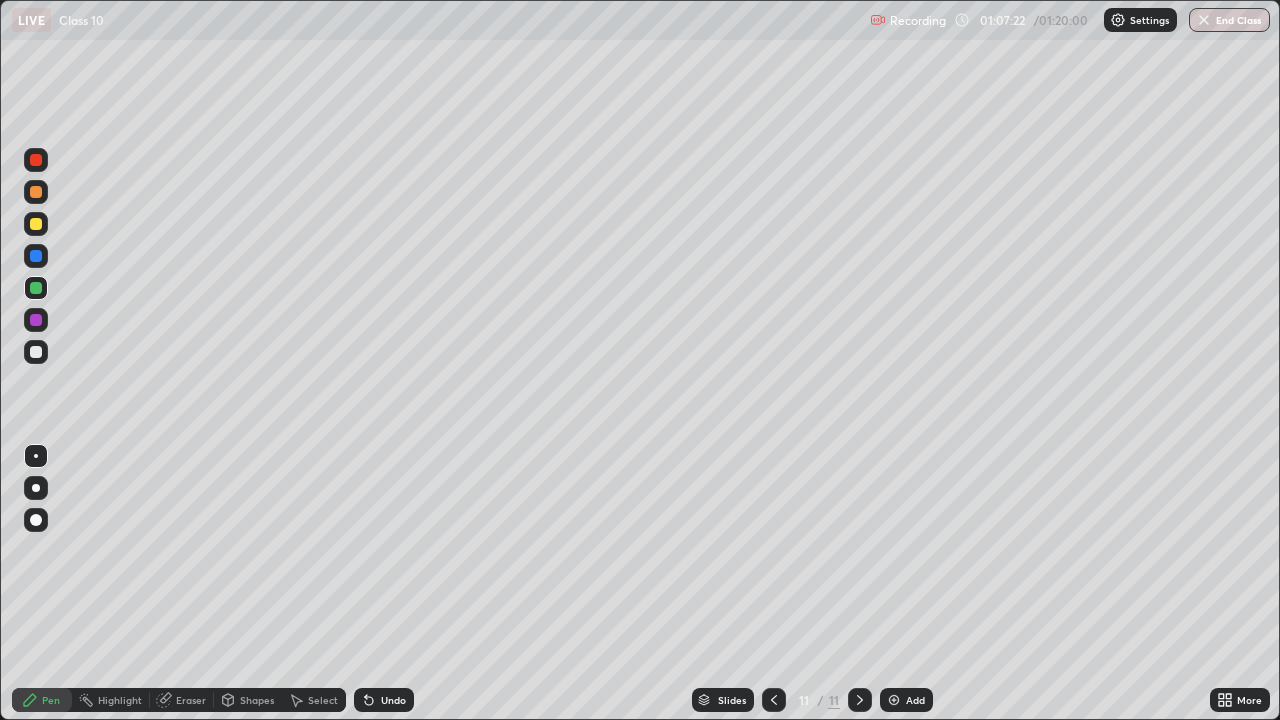 click 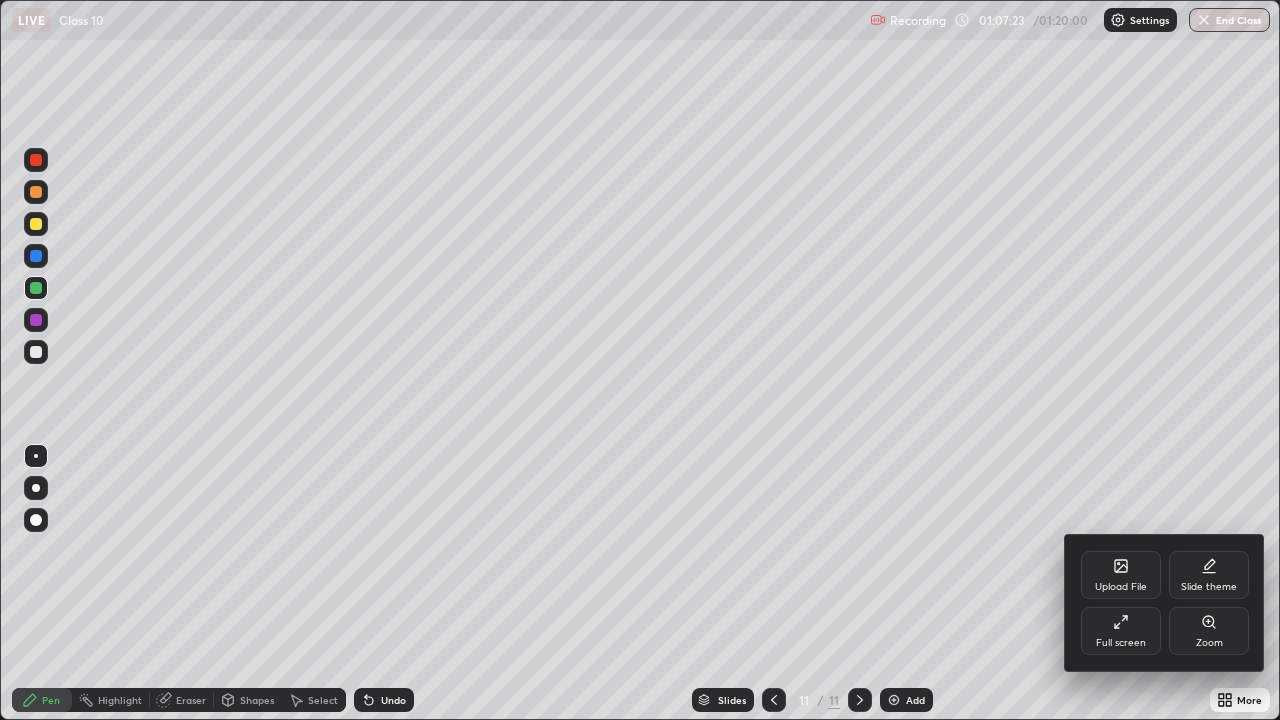 click on "Full screen" at bounding box center (1121, 631) 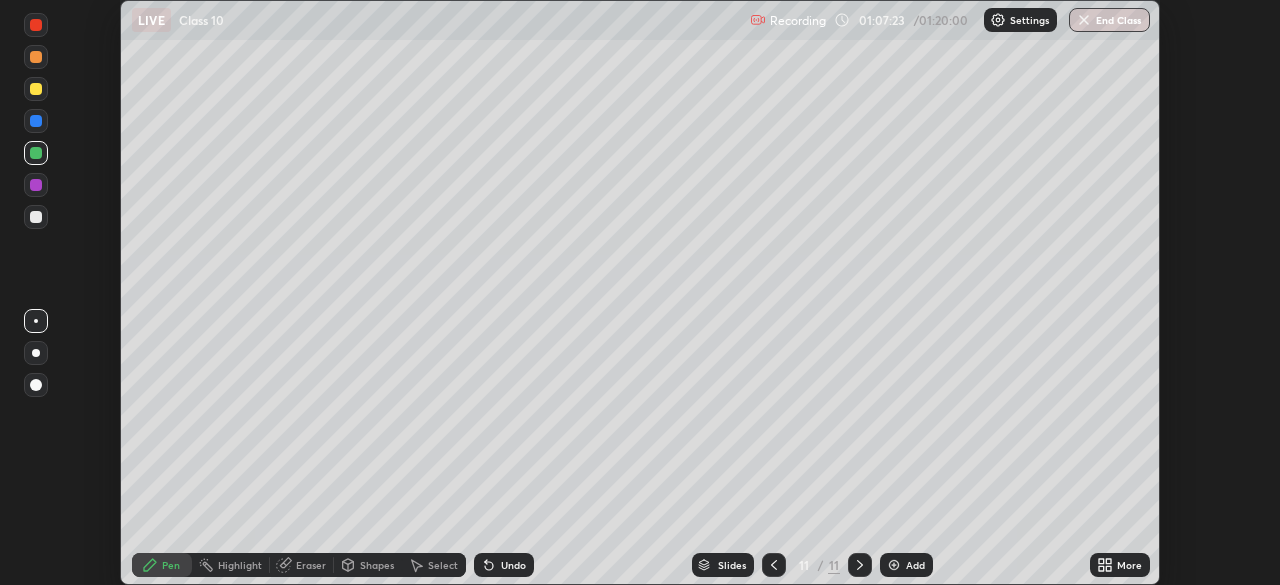 scroll, scrollTop: 585, scrollLeft: 1280, axis: both 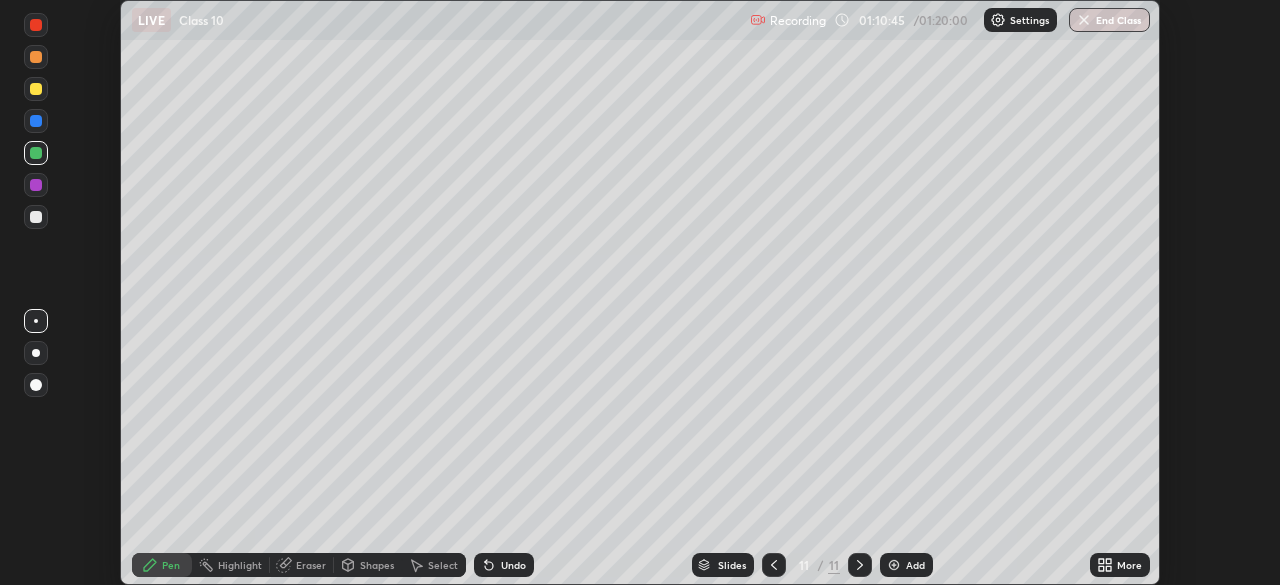 click on "End Class" at bounding box center [1109, 20] 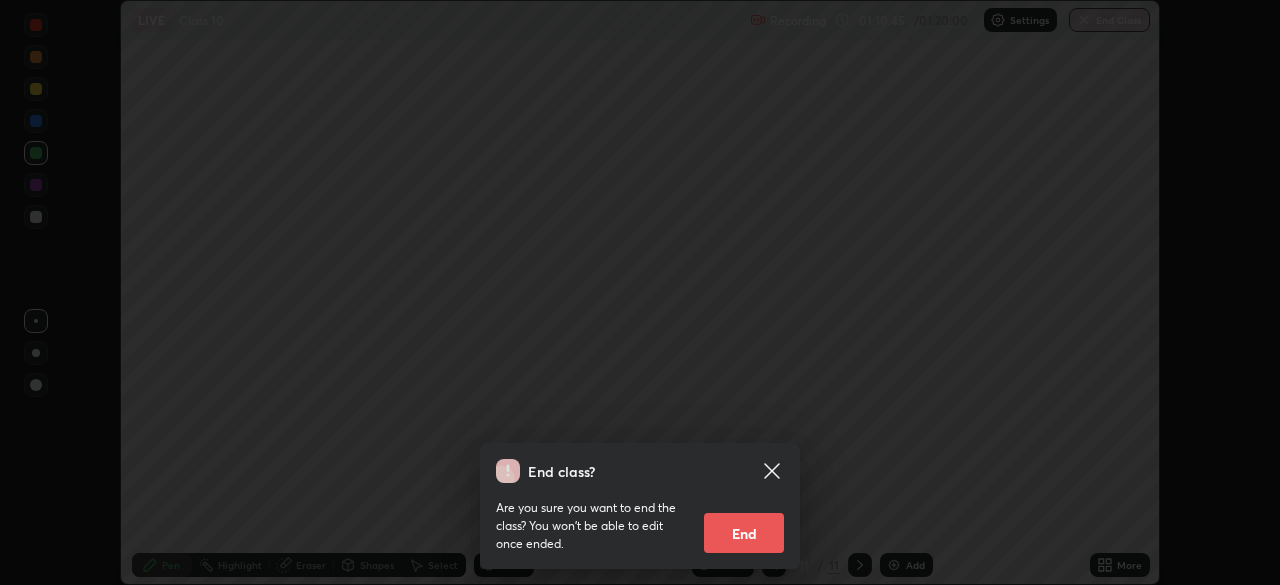 click on "End" at bounding box center [744, 533] 